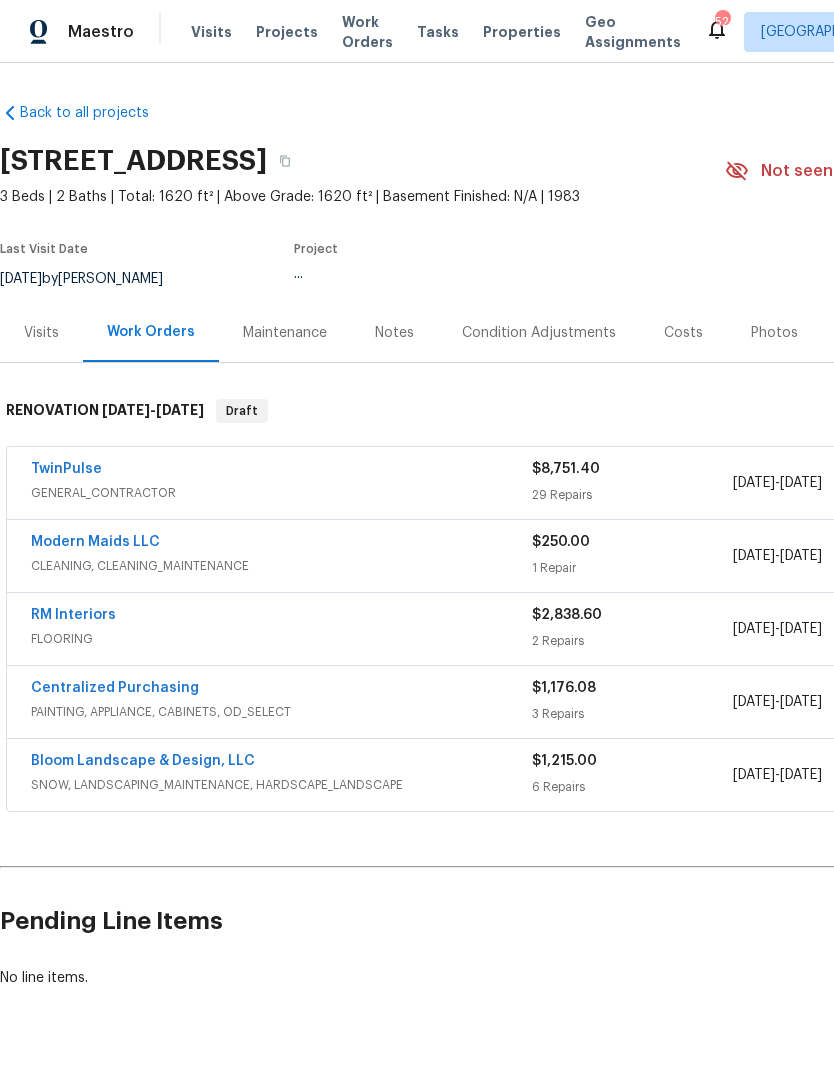 scroll, scrollTop: 0, scrollLeft: 0, axis: both 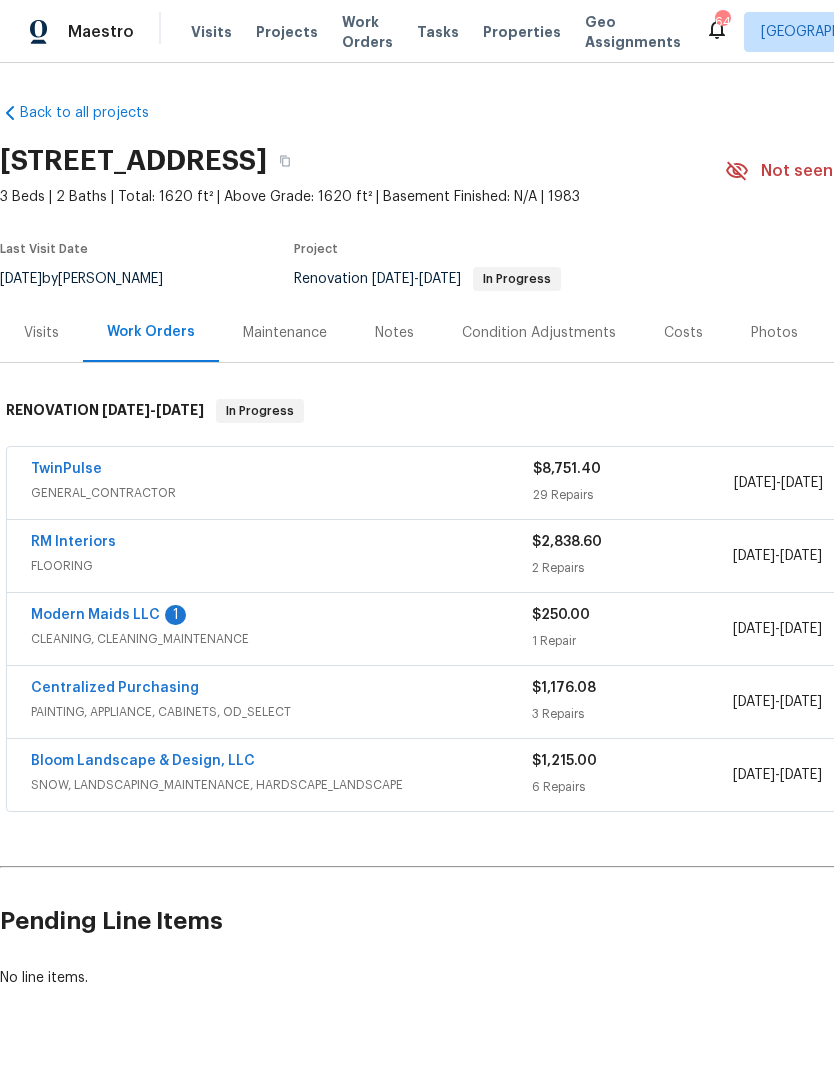 click on "Modern Maids LLC" at bounding box center (95, 615) 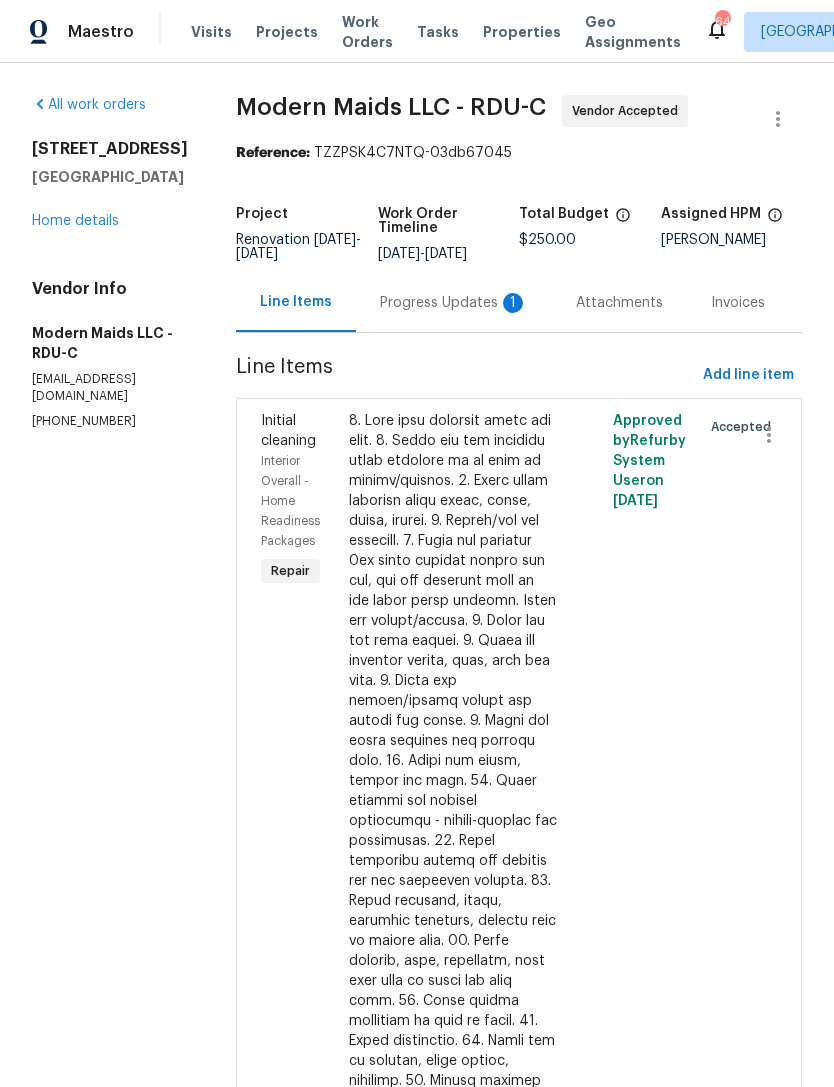 click on "Progress Updates 1" at bounding box center [454, 303] 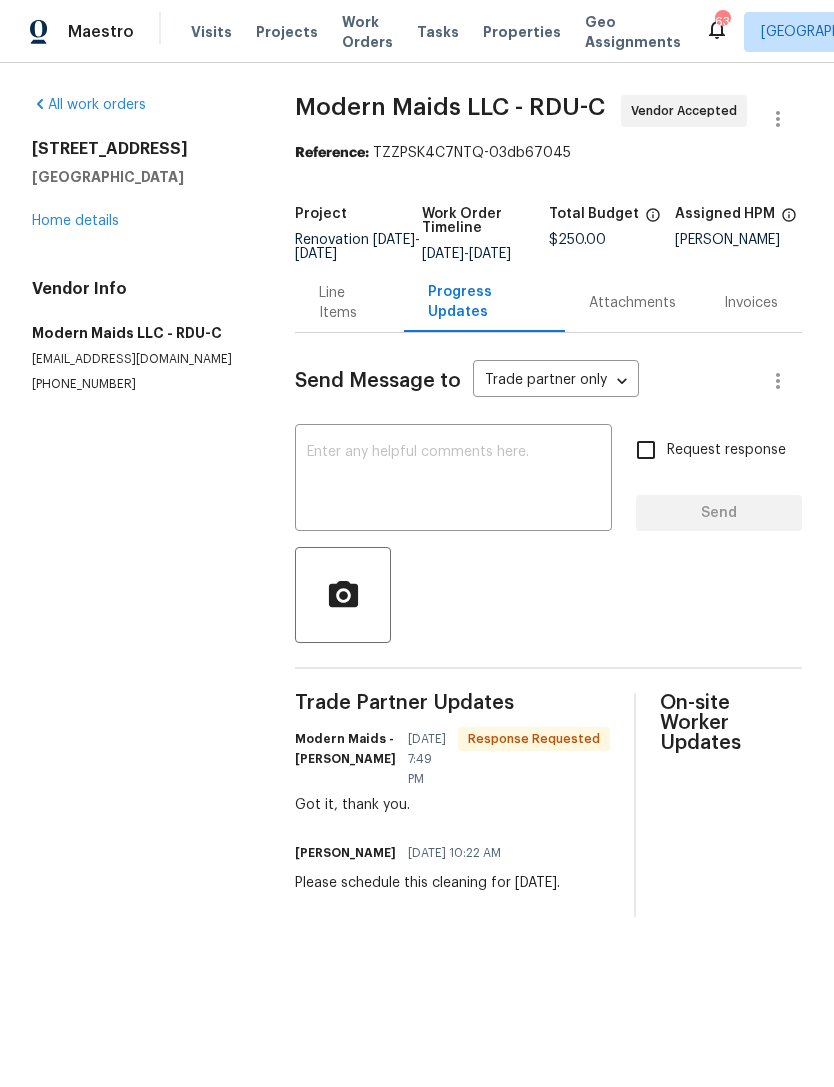 click at bounding box center (453, 480) 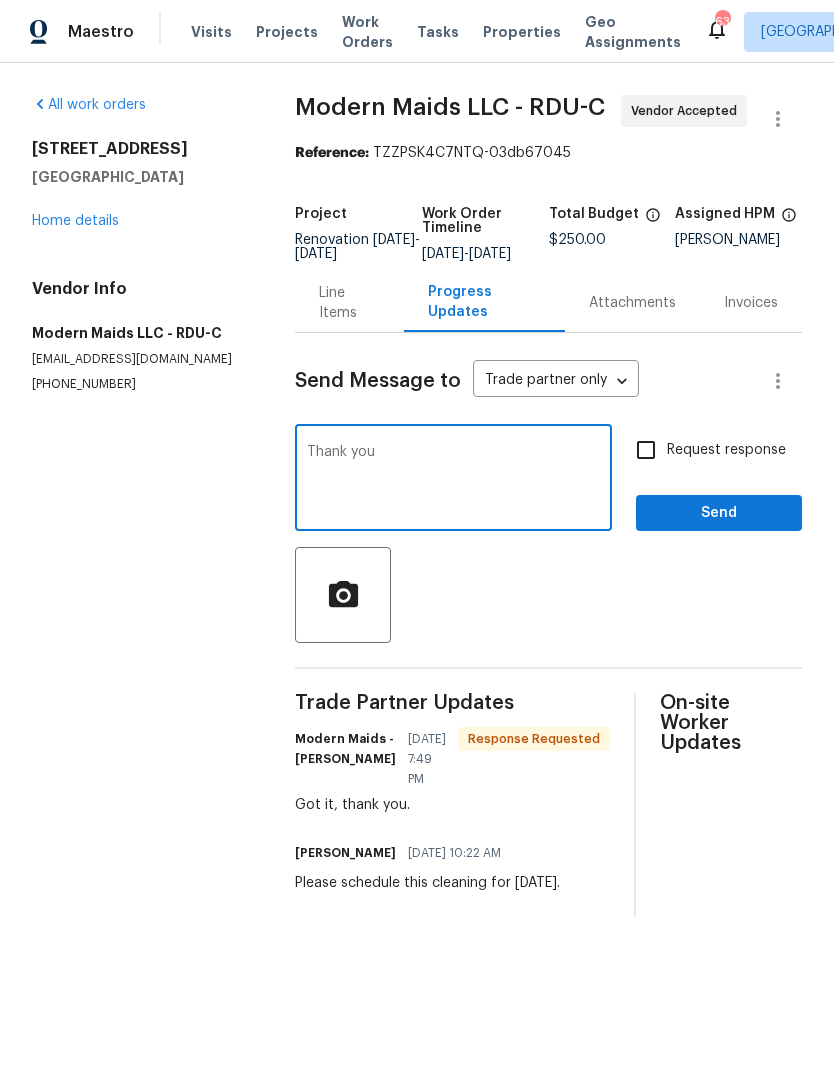 type on "Thank you" 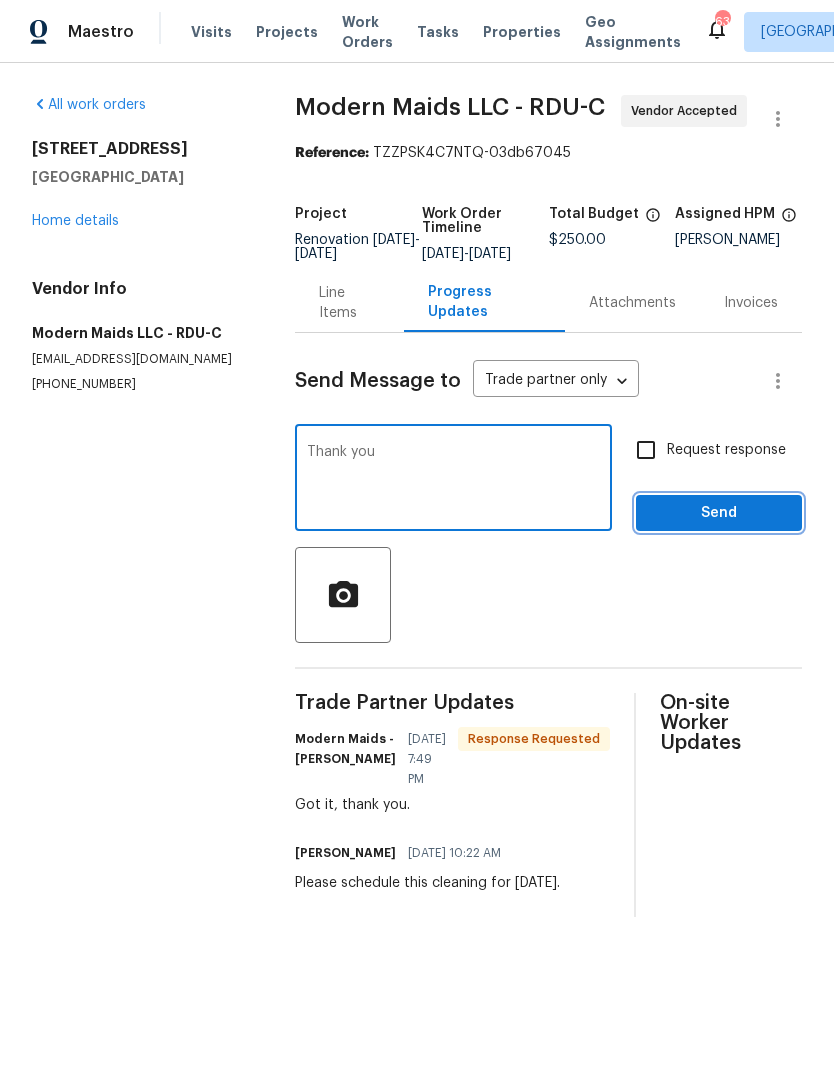 click on "Send" at bounding box center (719, 513) 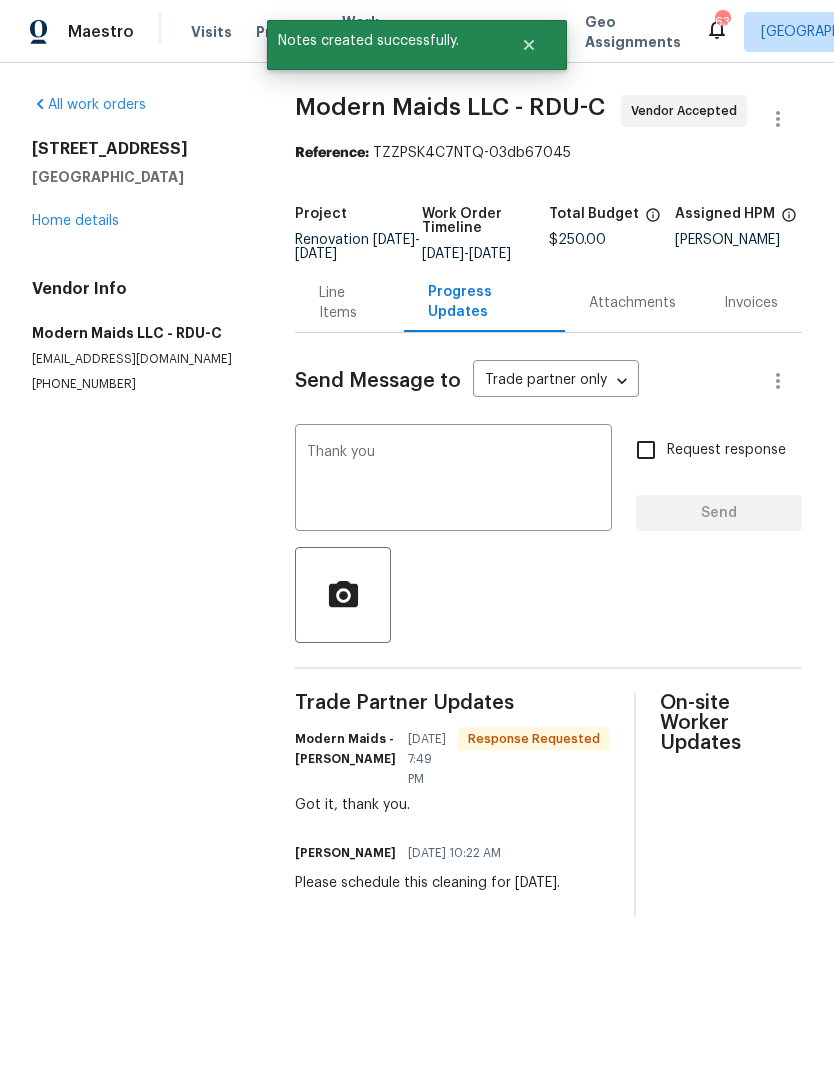 type 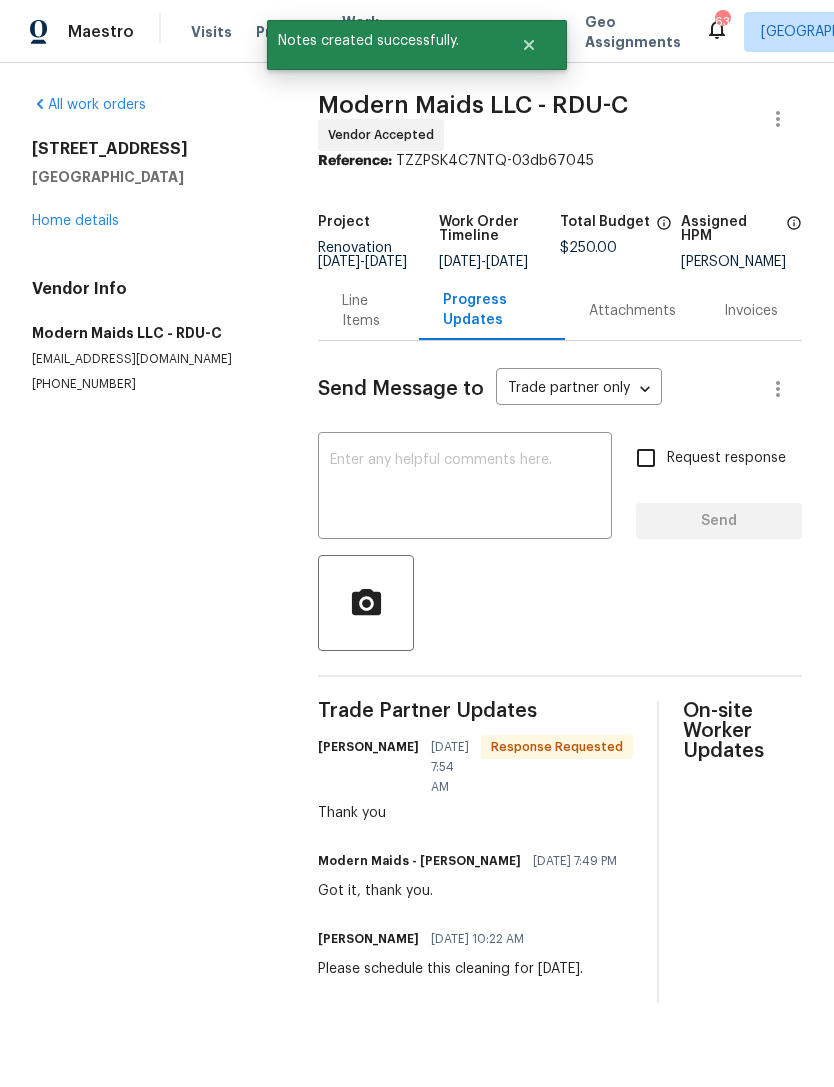 click on "Home details" at bounding box center (75, 221) 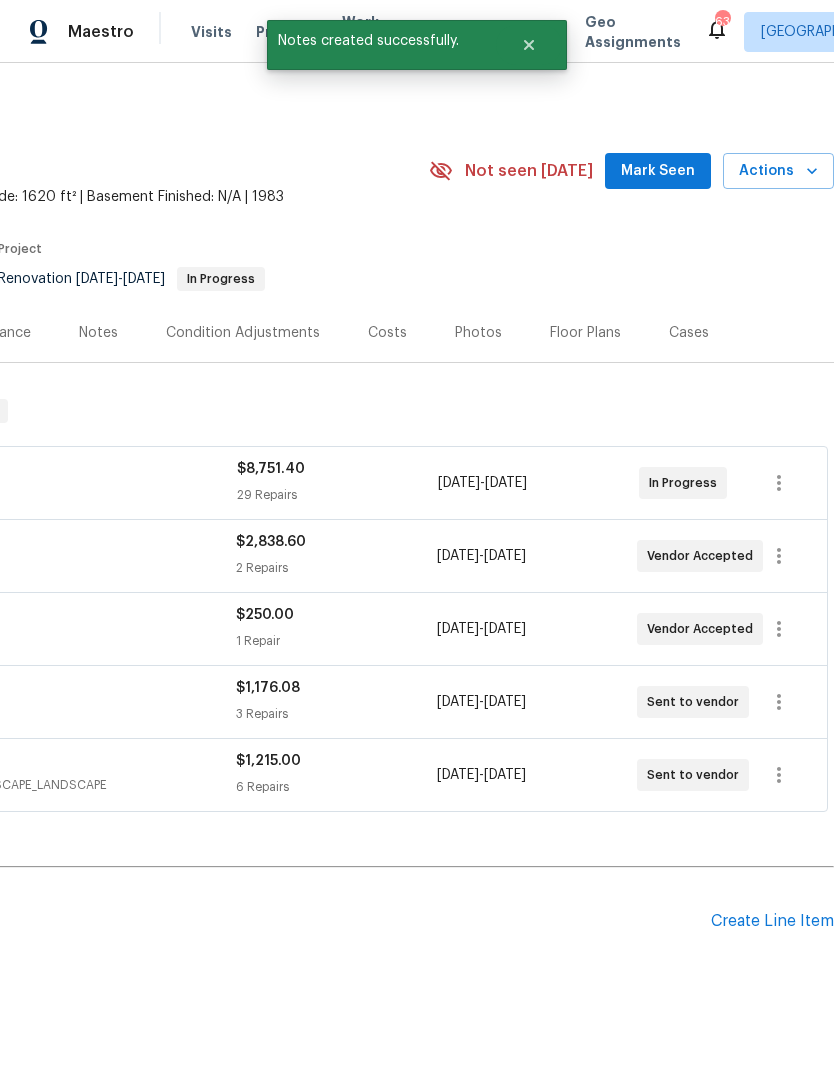 scroll, scrollTop: 0, scrollLeft: 296, axis: horizontal 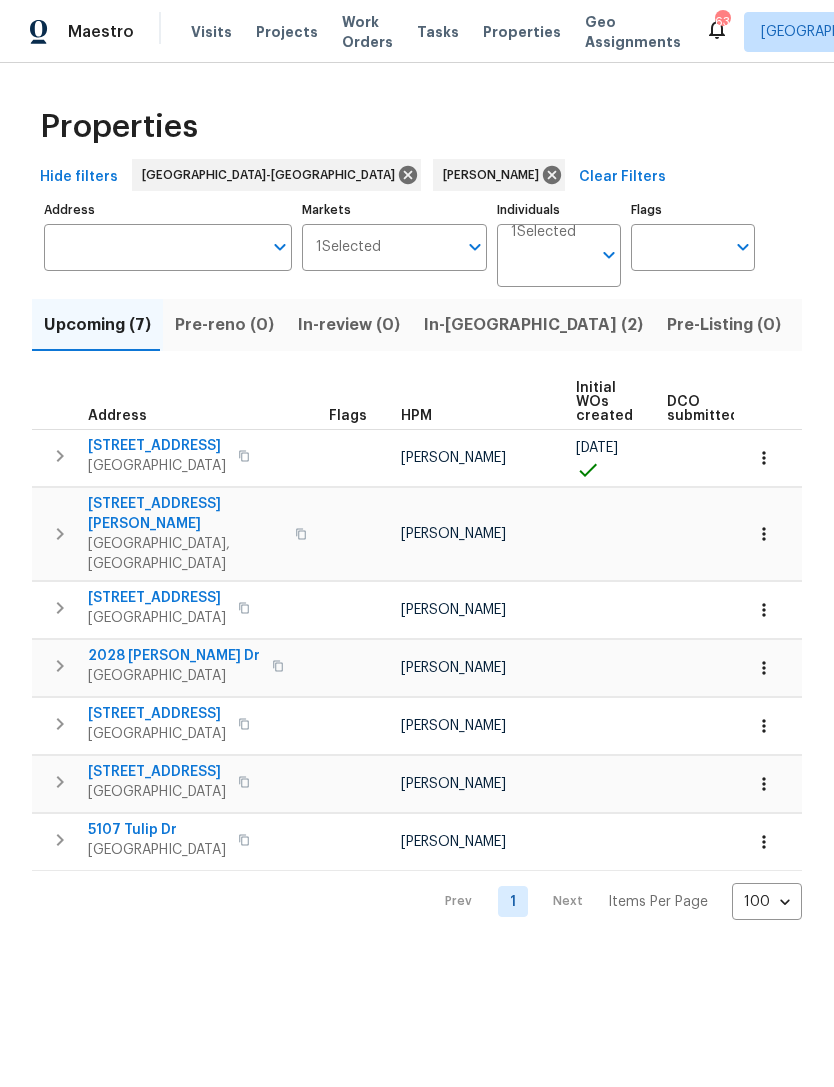 click on "[STREET_ADDRESS]" at bounding box center (157, 446) 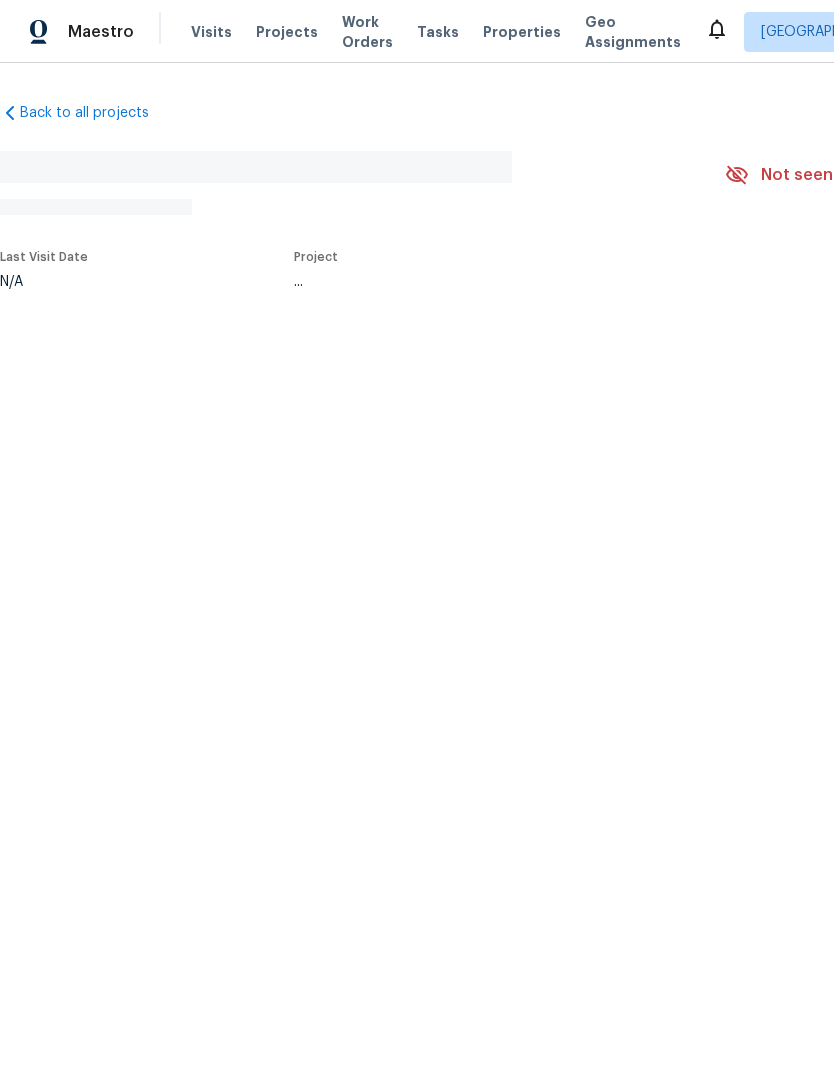 scroll, scrollTop: 0, scrollLeft: 0, axis: both 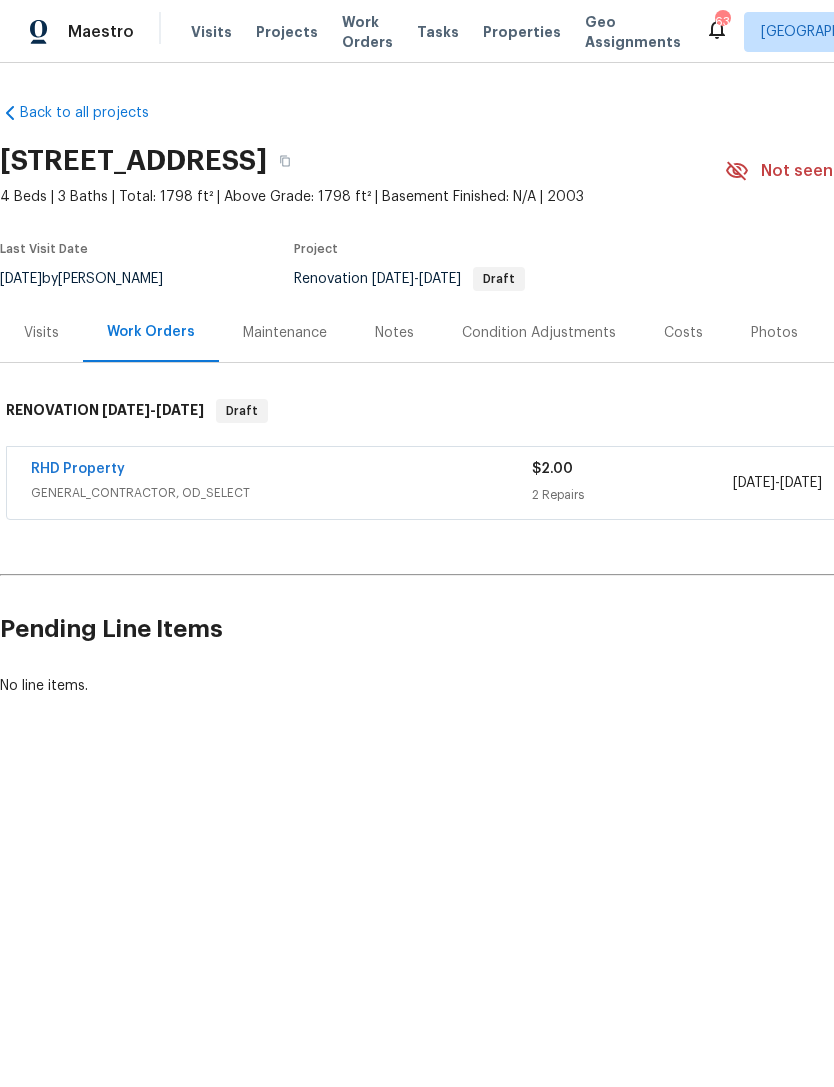 click on "Notes" at bounding box center (394, 333) 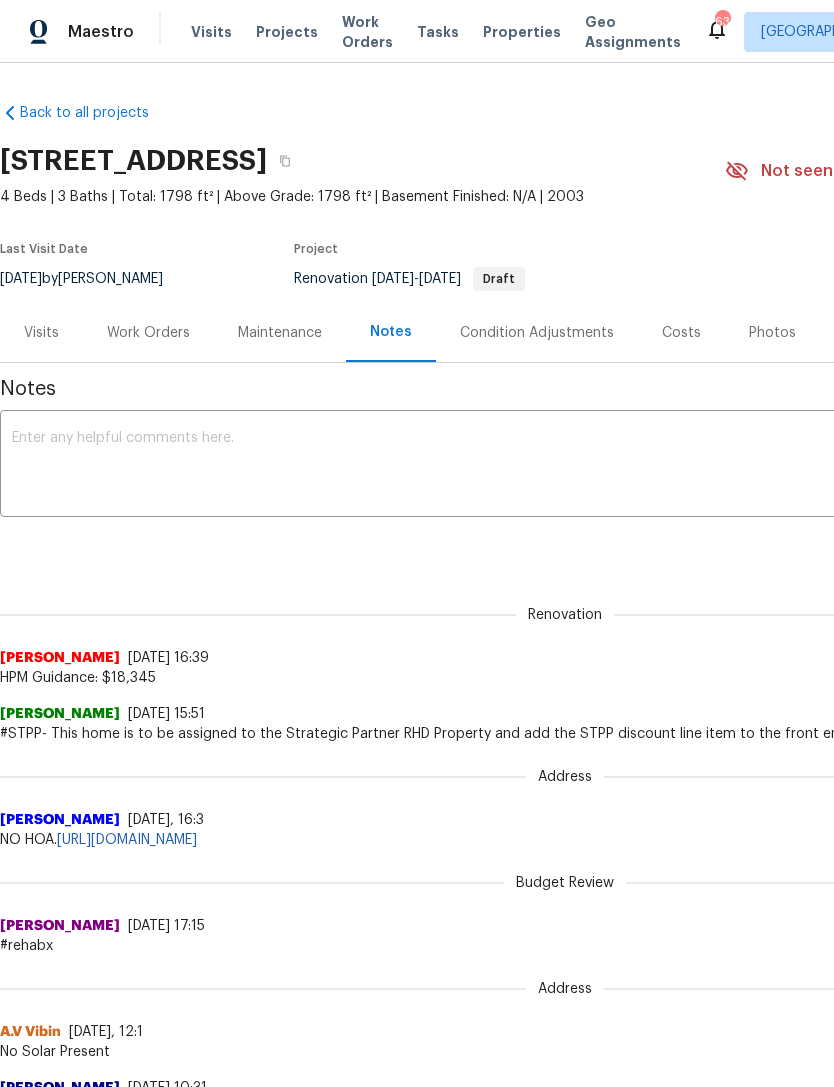 click on "Work Orders" at bounding box center (148, 333) 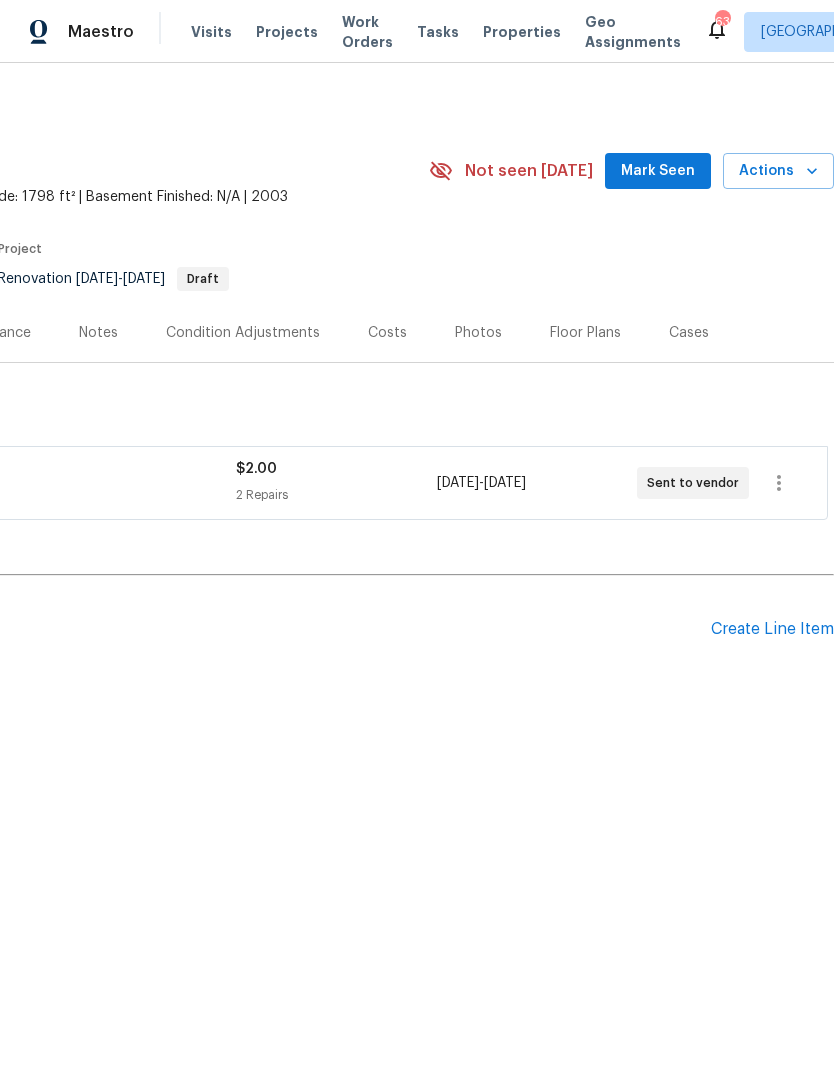 scroll, scrollTop: 0, scrollLeft: 296, axis: horizontal 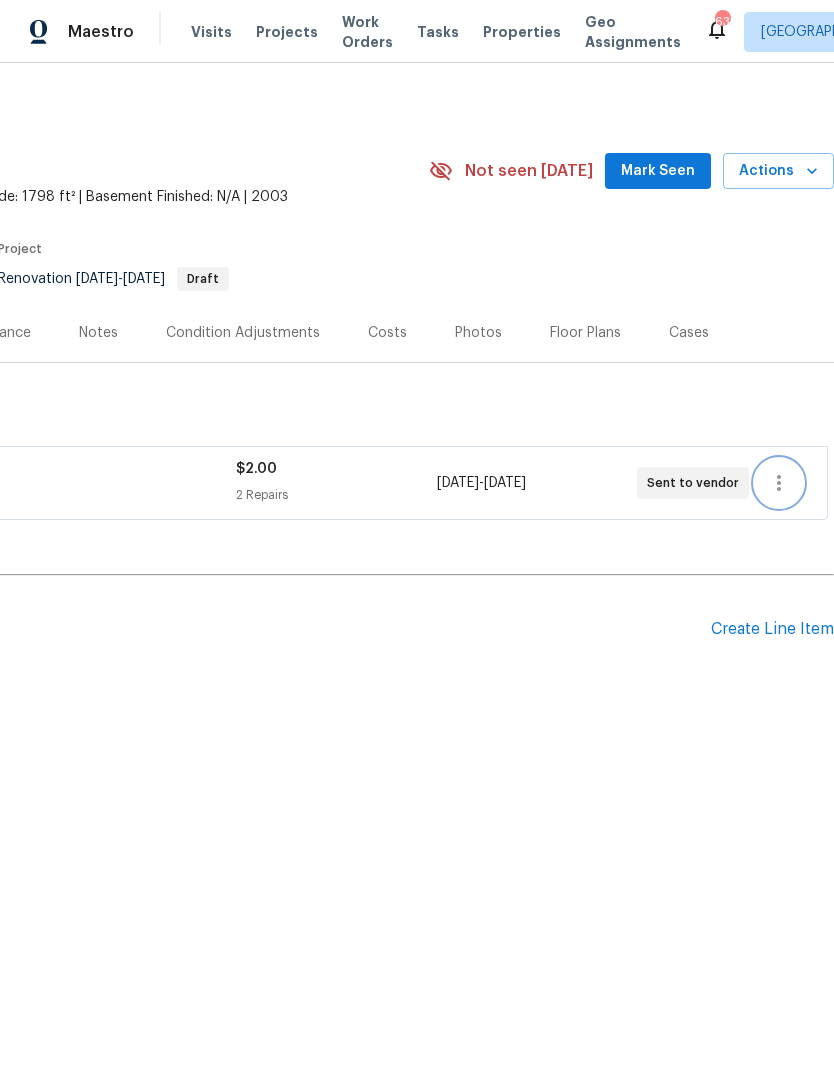 click 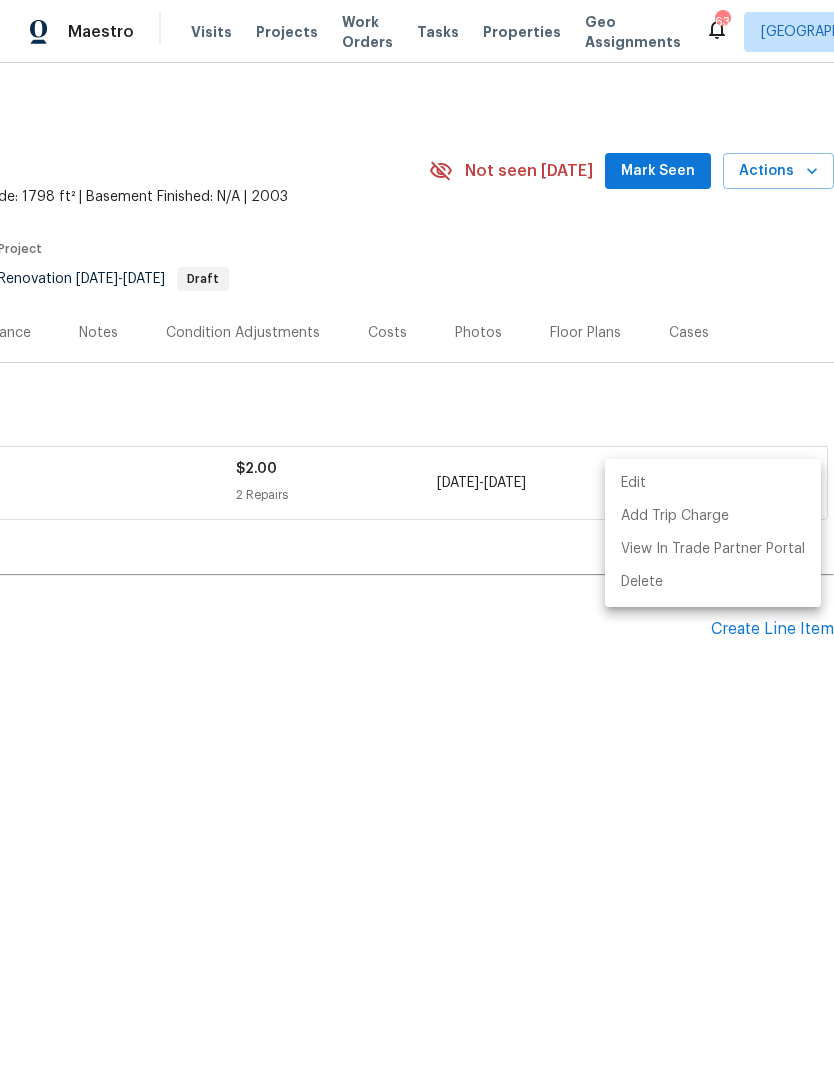 click on "Edit" at bounding box center [713, 483] 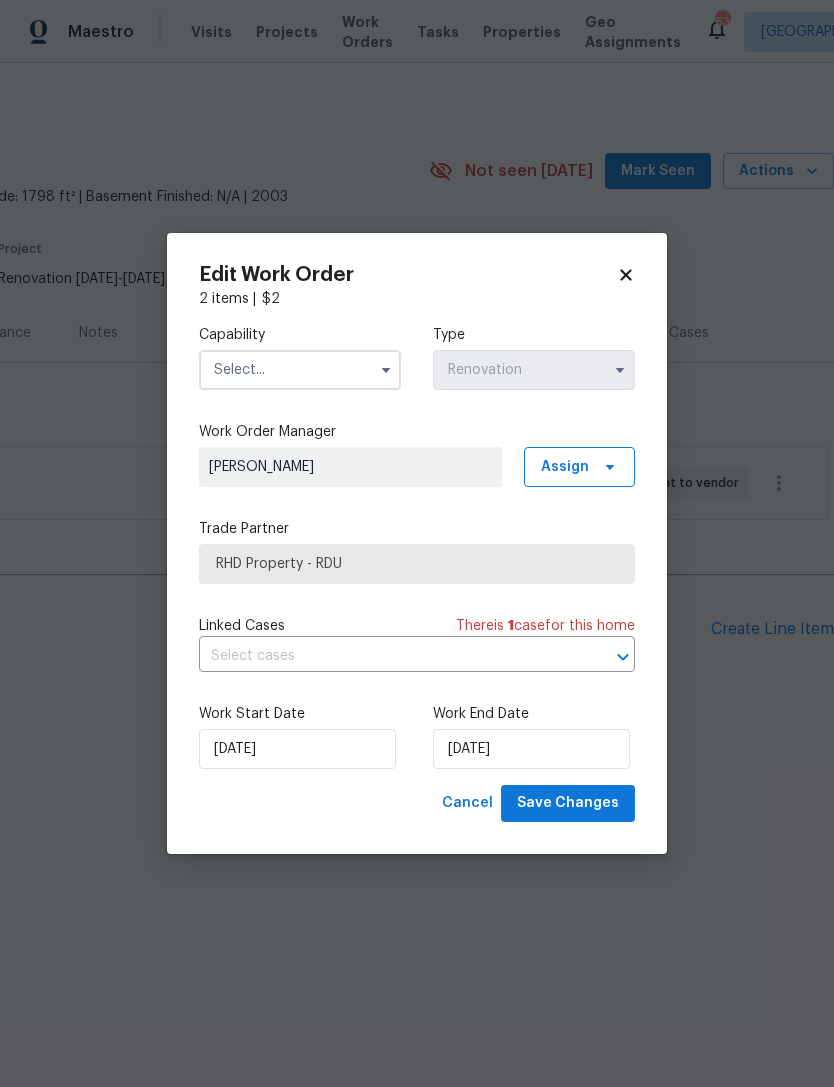 click at bounding box center [386, 370] 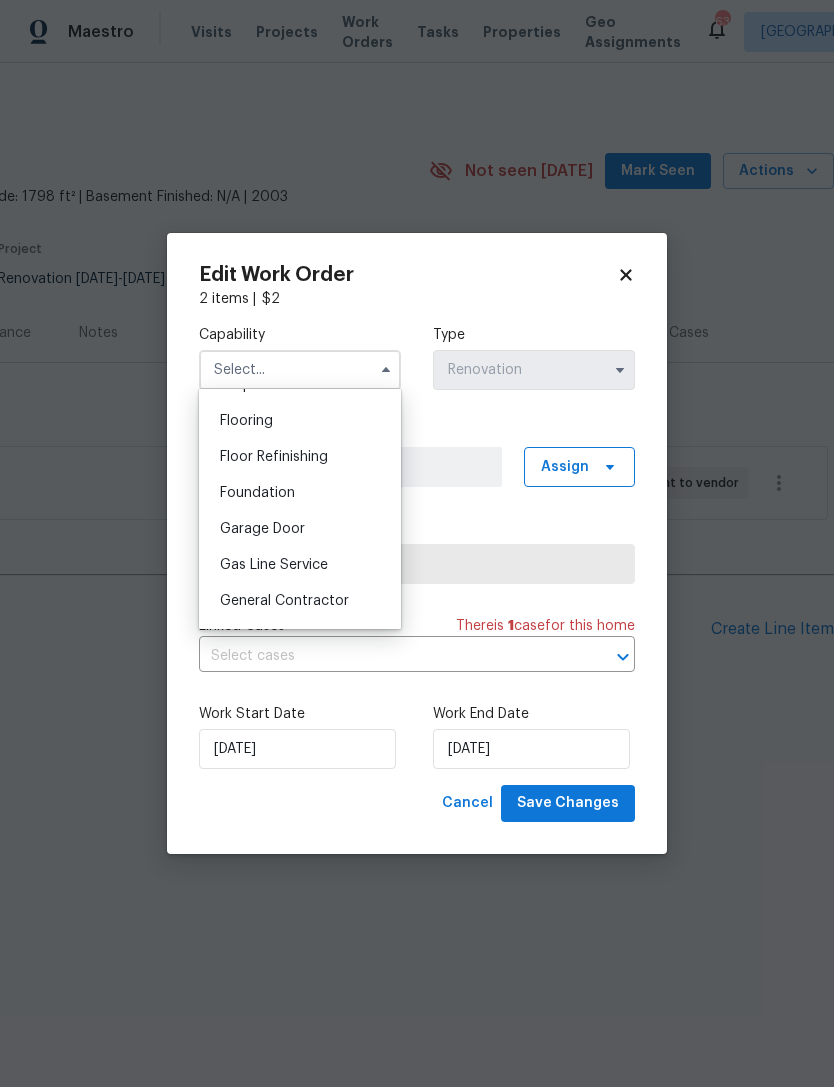 scroll, scrollTop: 772, scrollLeft: 0, axis: vertical 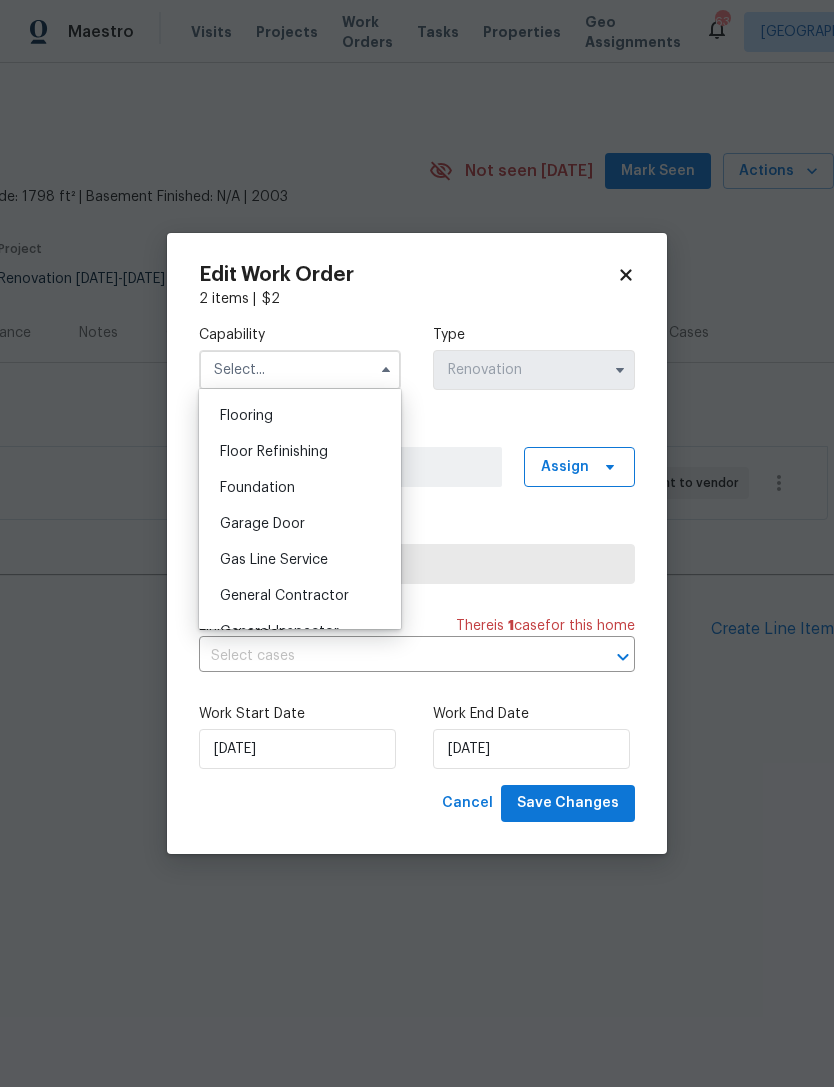 click on "General Contractor" at bounding box center (284, 596) 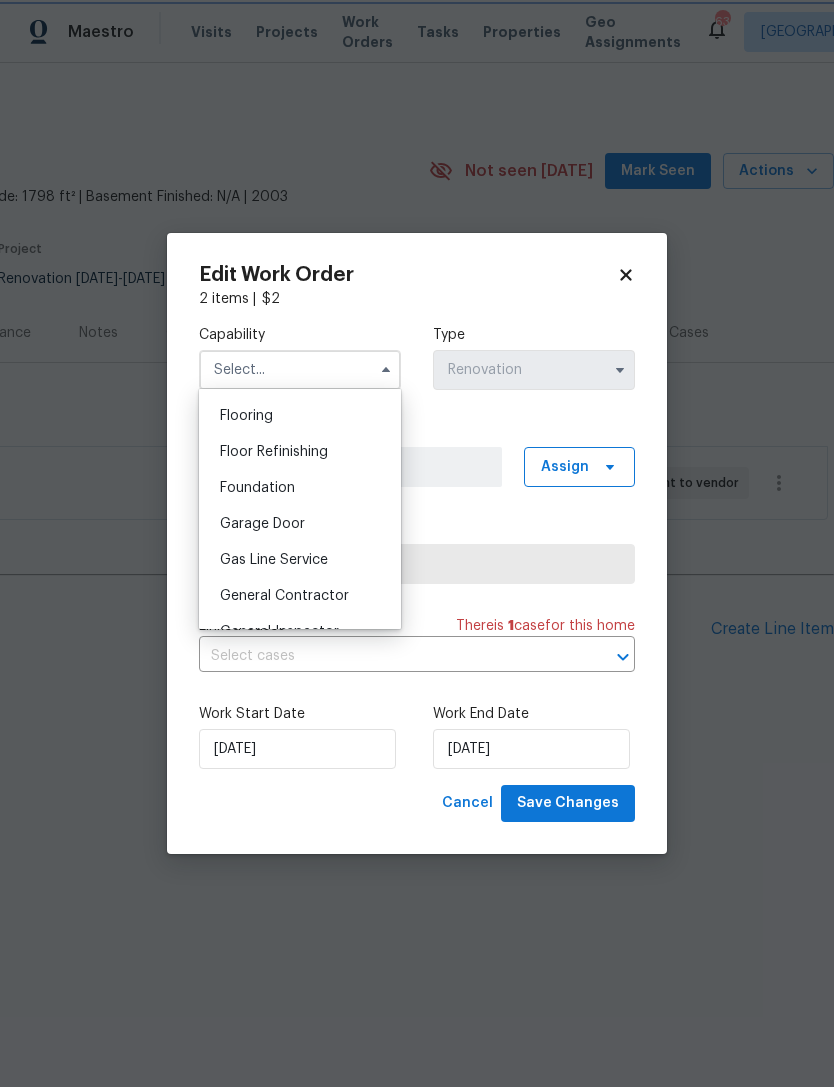 type on "General Contractor" 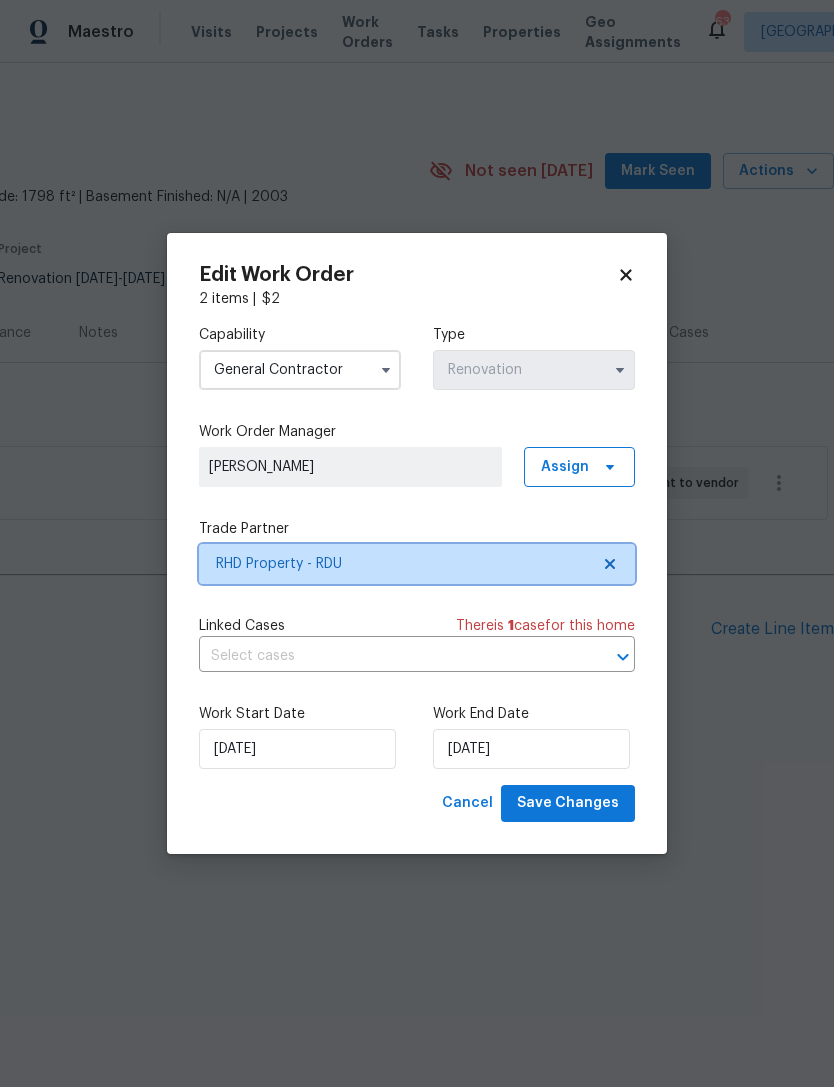 click 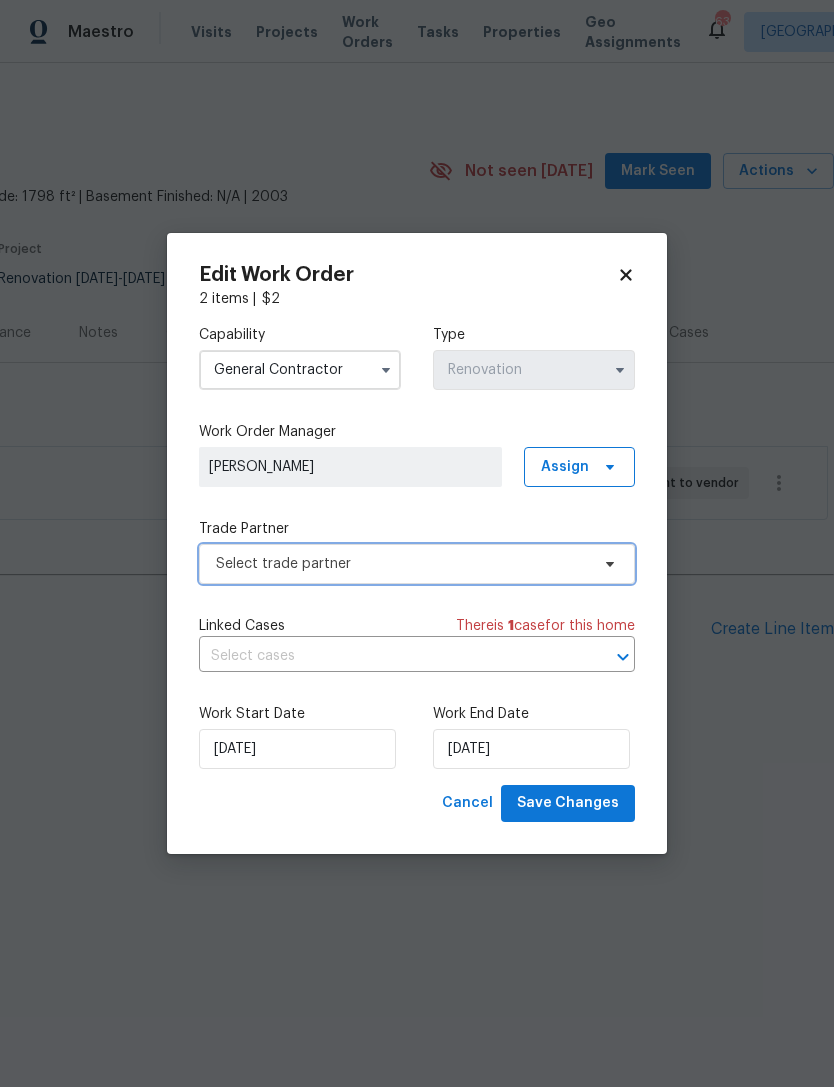 click on "Select trade partner" at bounding box center (402, 564) 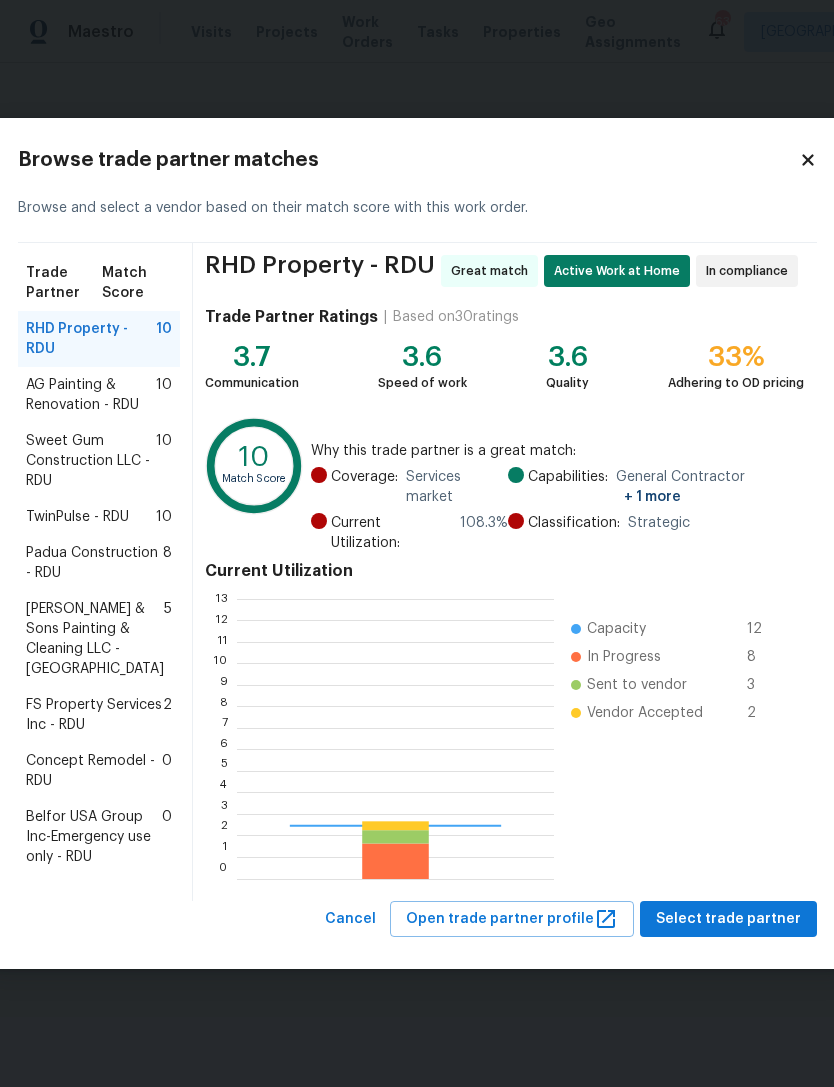 scroll, scrollTop: 2, scrollLeft: 2, axis: both 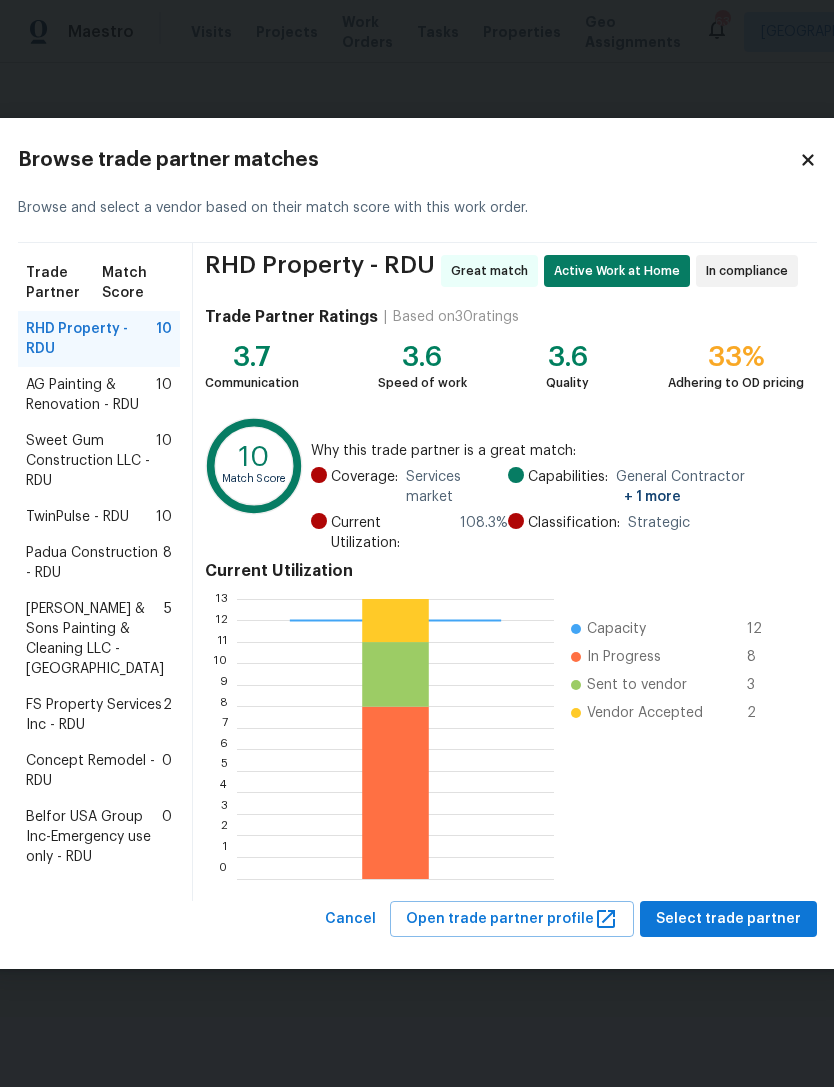 click on "Padua Construction - RDU" at bounding box center [94, 563] 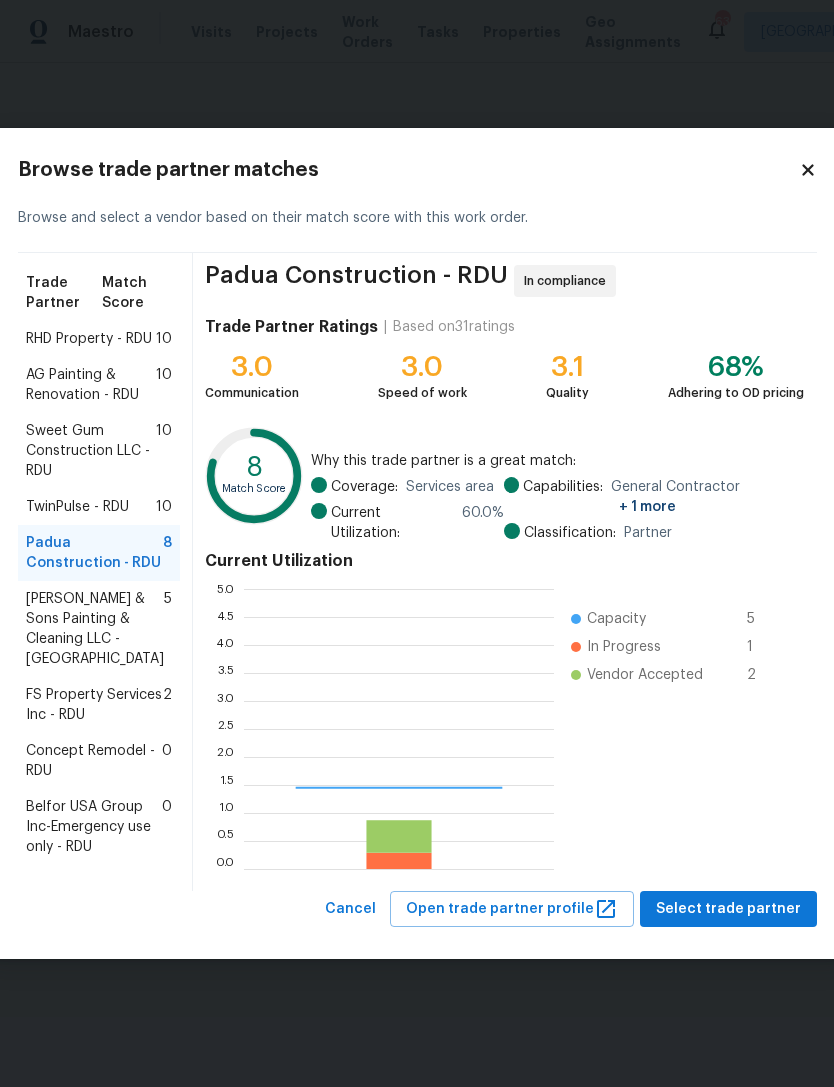 scroll, scrollTop: 2, scrollLeft: 2, axis: both 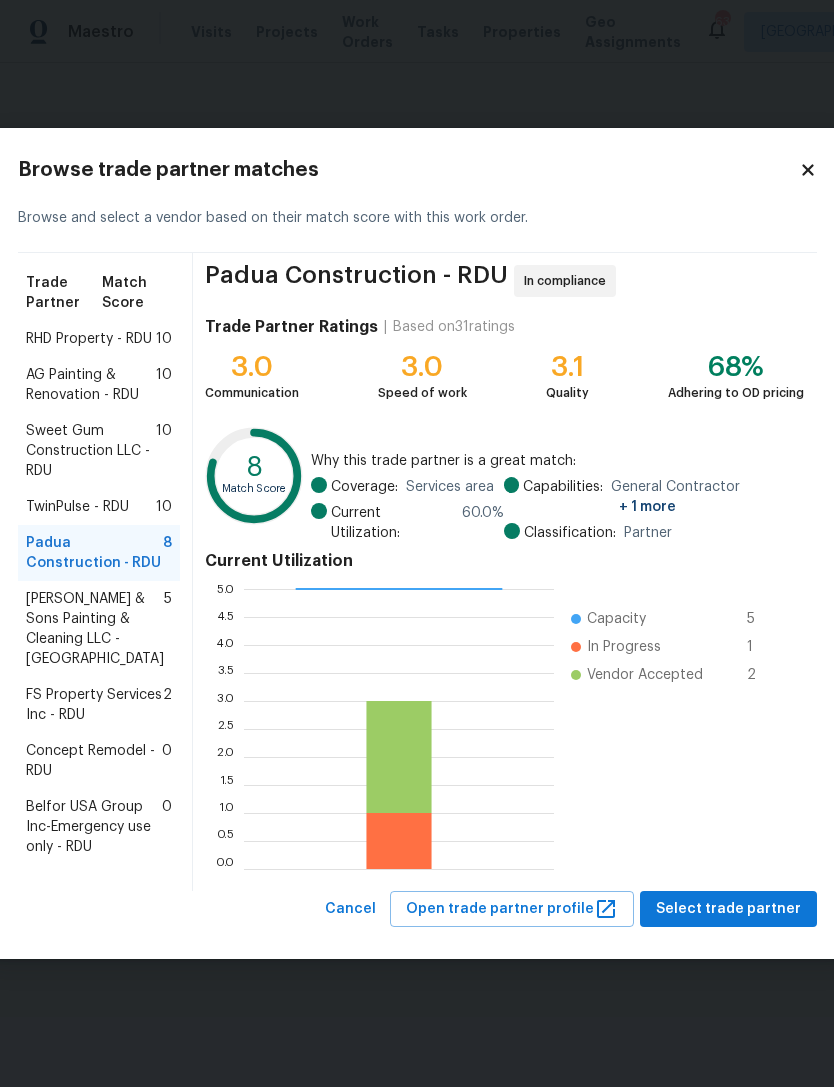 click on "Concept Remodel - RDU" at bounding box center (94, 761) 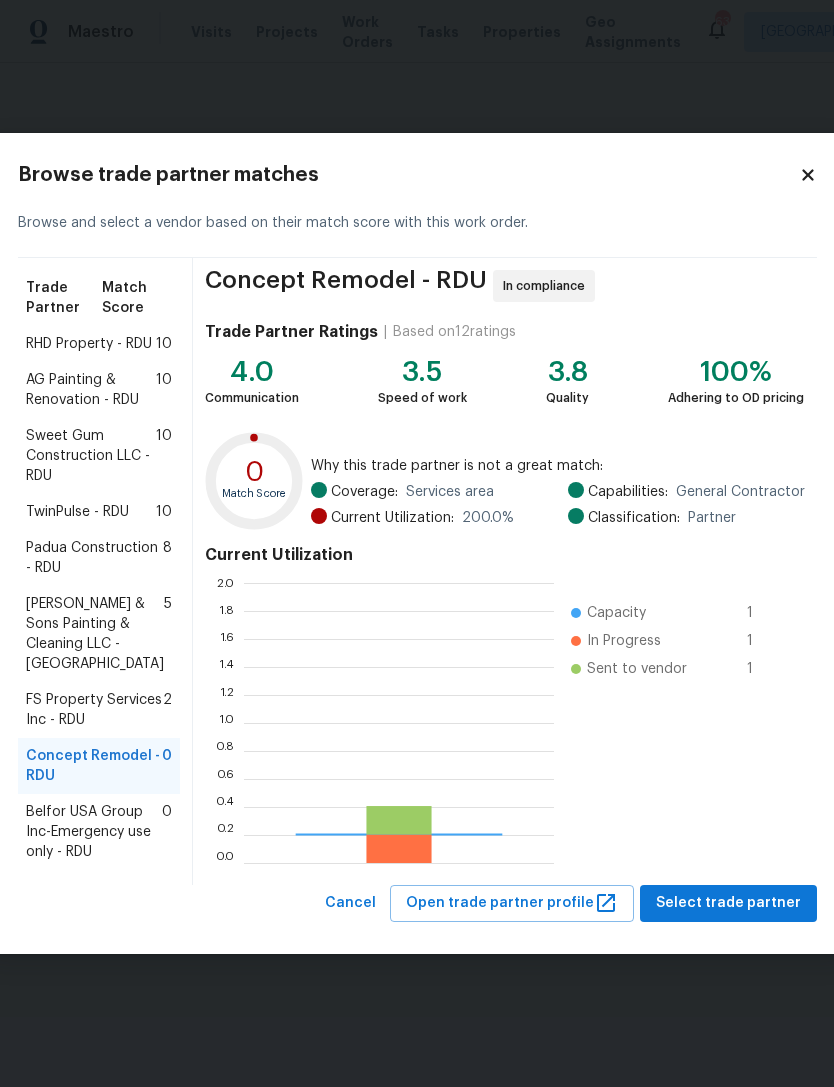 scroll, scrollTop: 2, scrollLeft: 2, axis: both 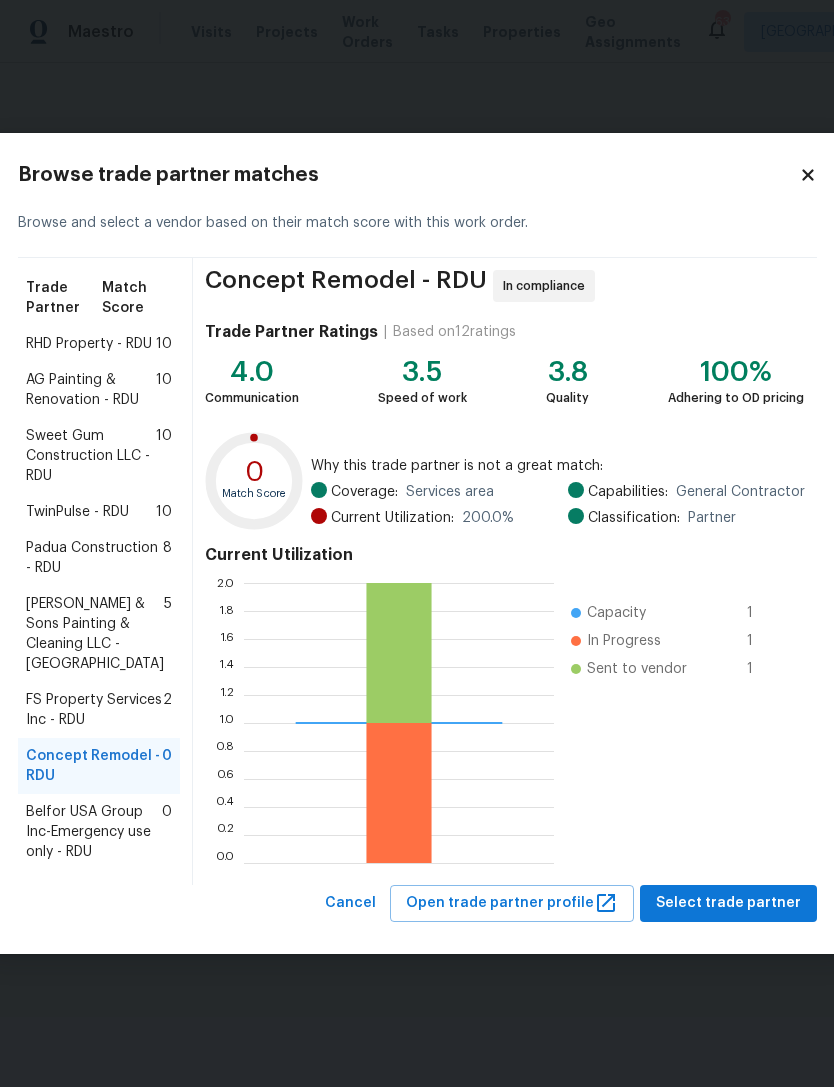 click on "AG Painting & Renovation - RDU" at bounding box center [91, 390] 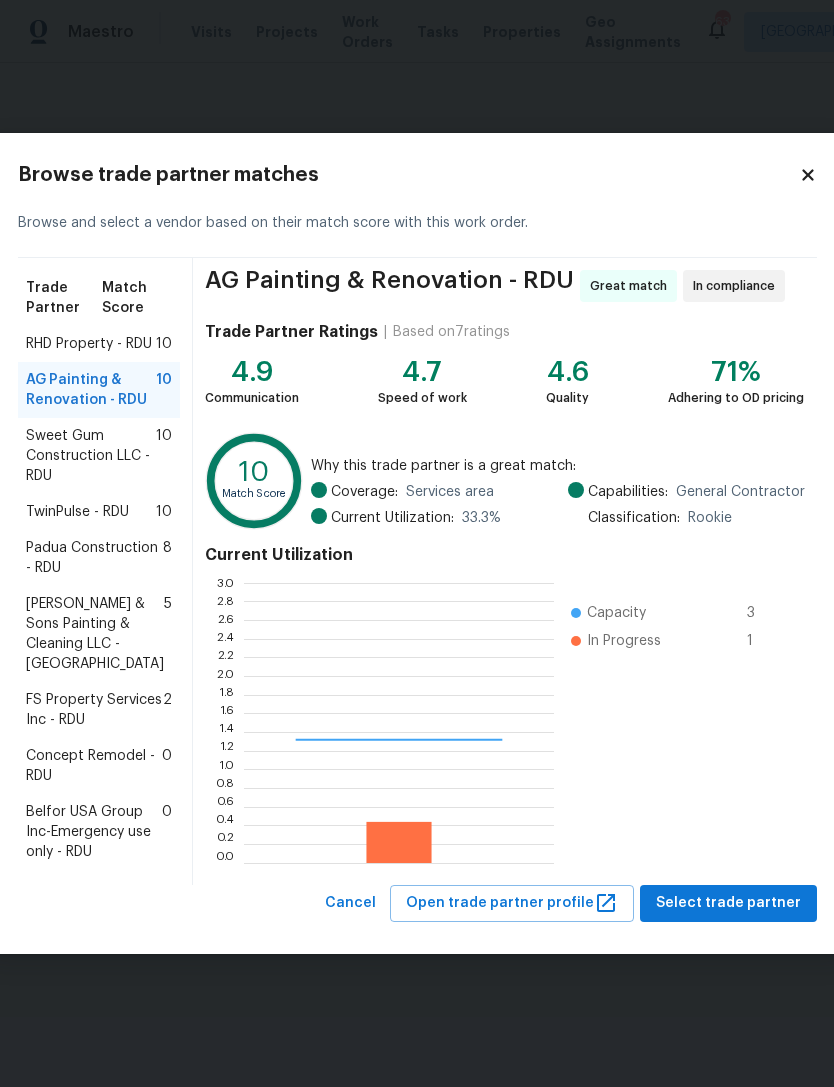 scroll, scrollTop: 2, scrollLeft: 2, axis: both 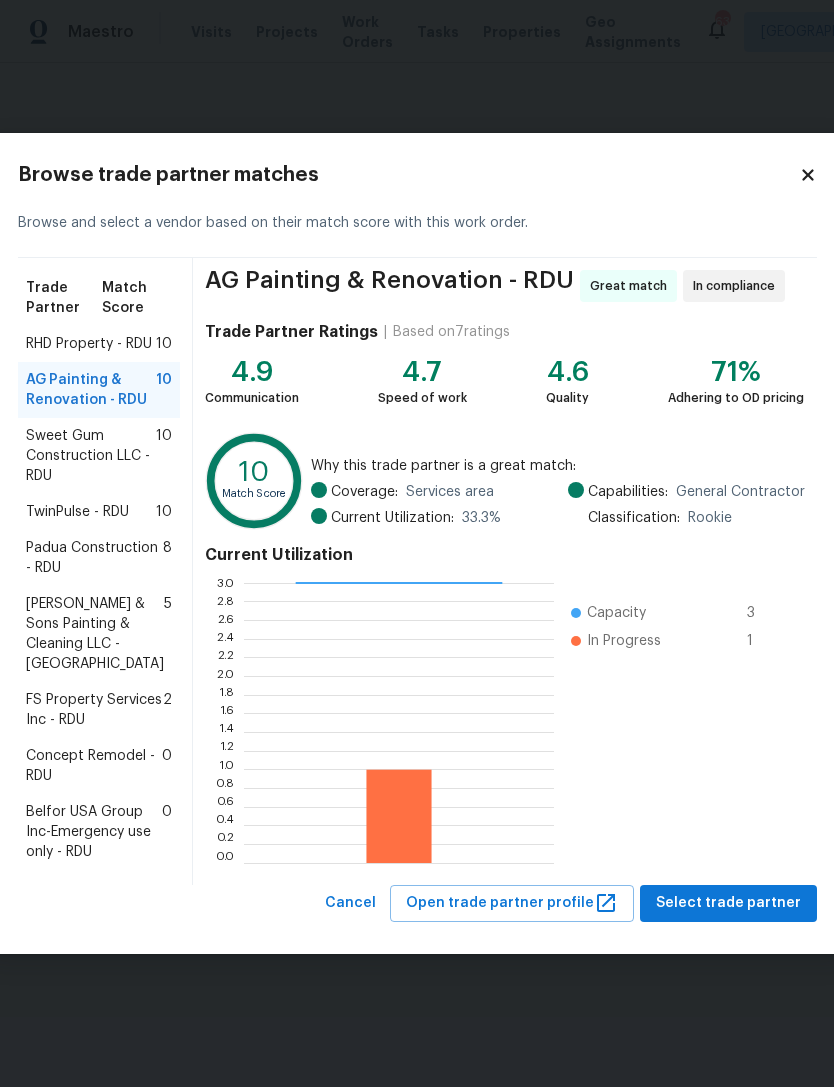 click on "TwinPulse - RDU" at bounding box center [77, 512] 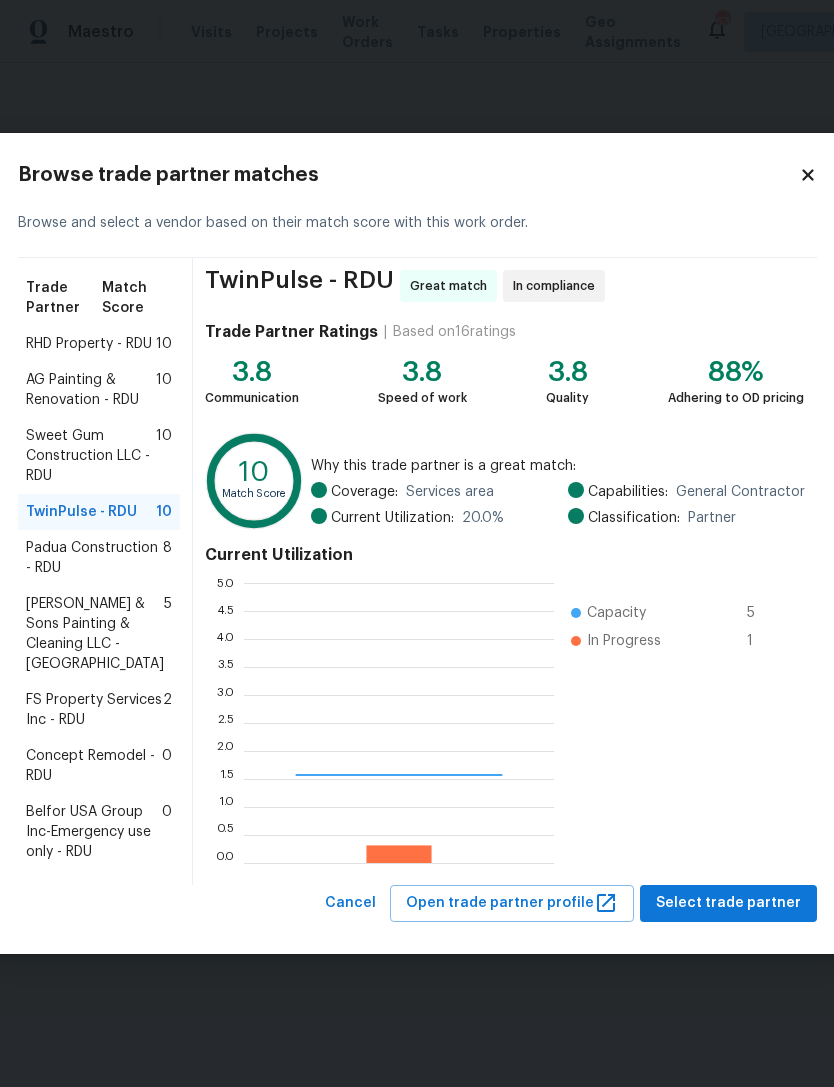 scroll, scrollTop: 2, scrollLeft: 2, axis: both 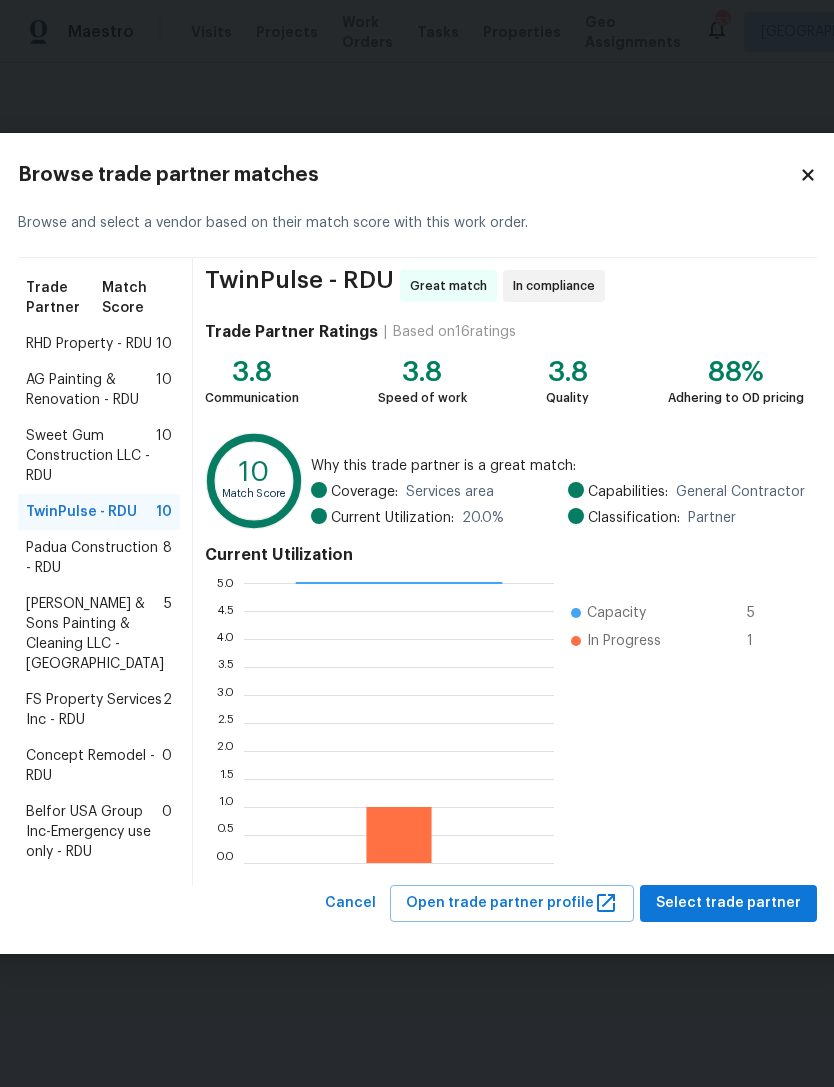 click on "Padua Construction - RDU" at bounding box center [94, 558] 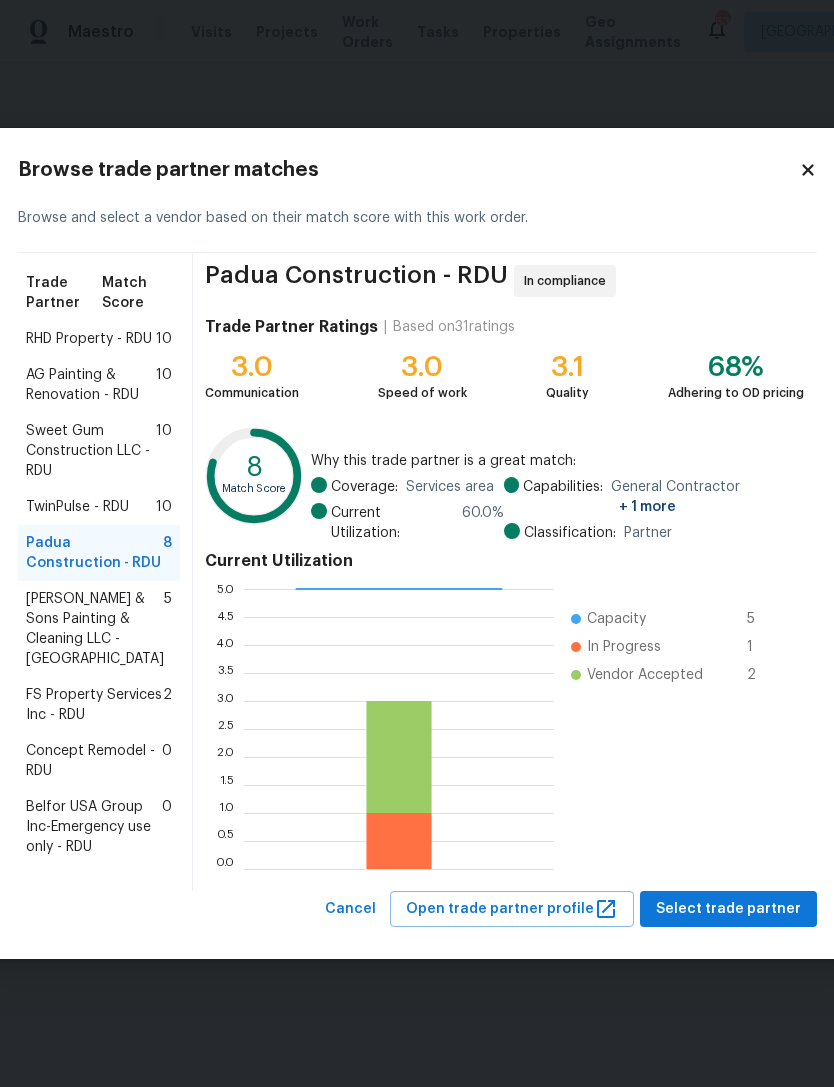 click 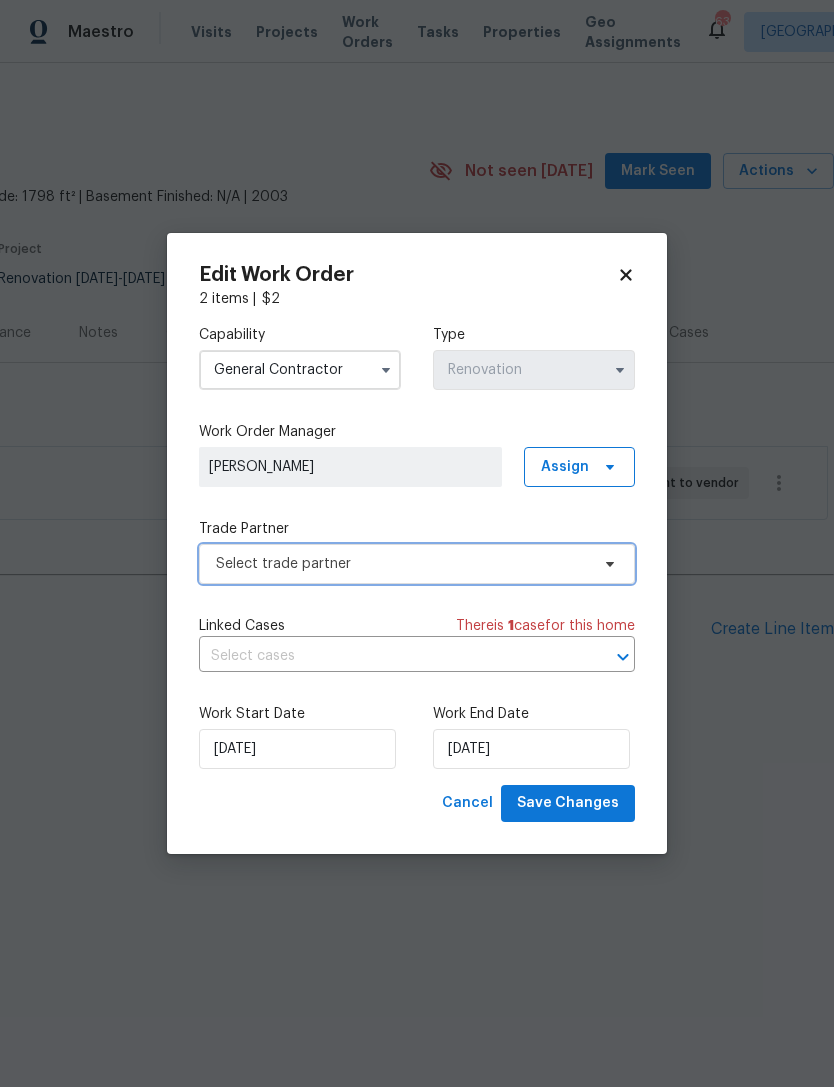 click at bounding box center [607, 564] 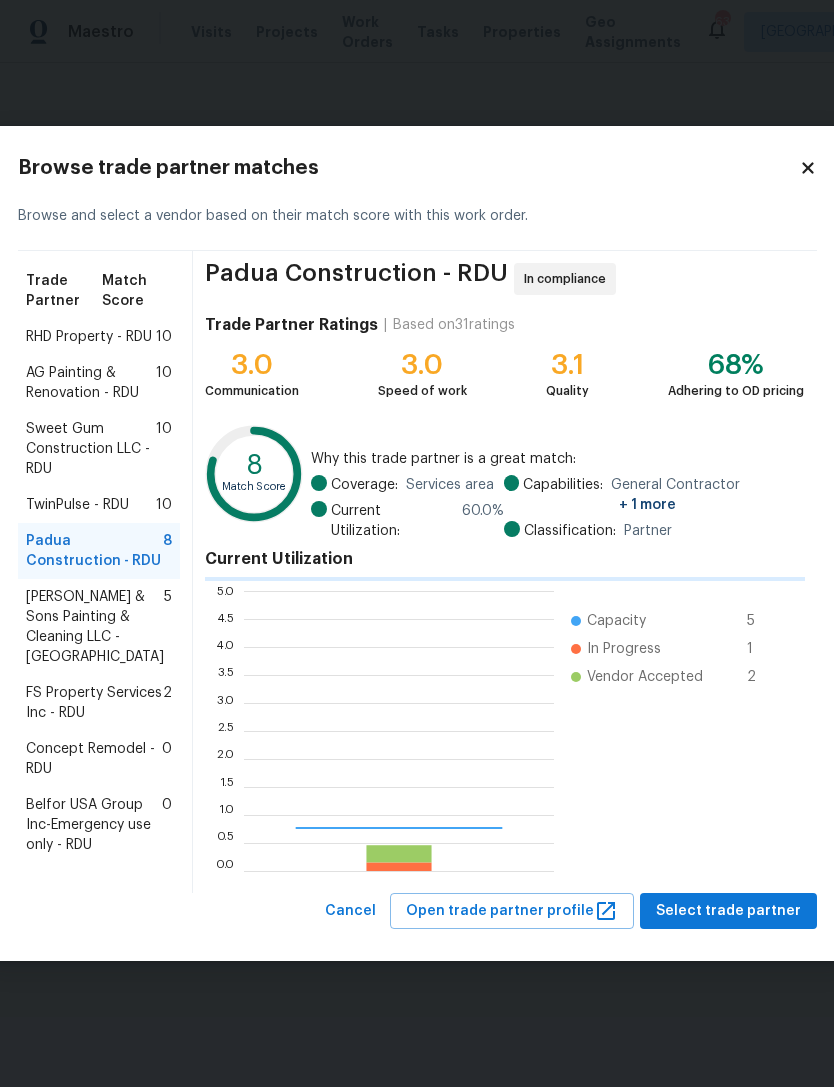 scroll, scrollTop: 2, scrollLeft: 2, axis: both 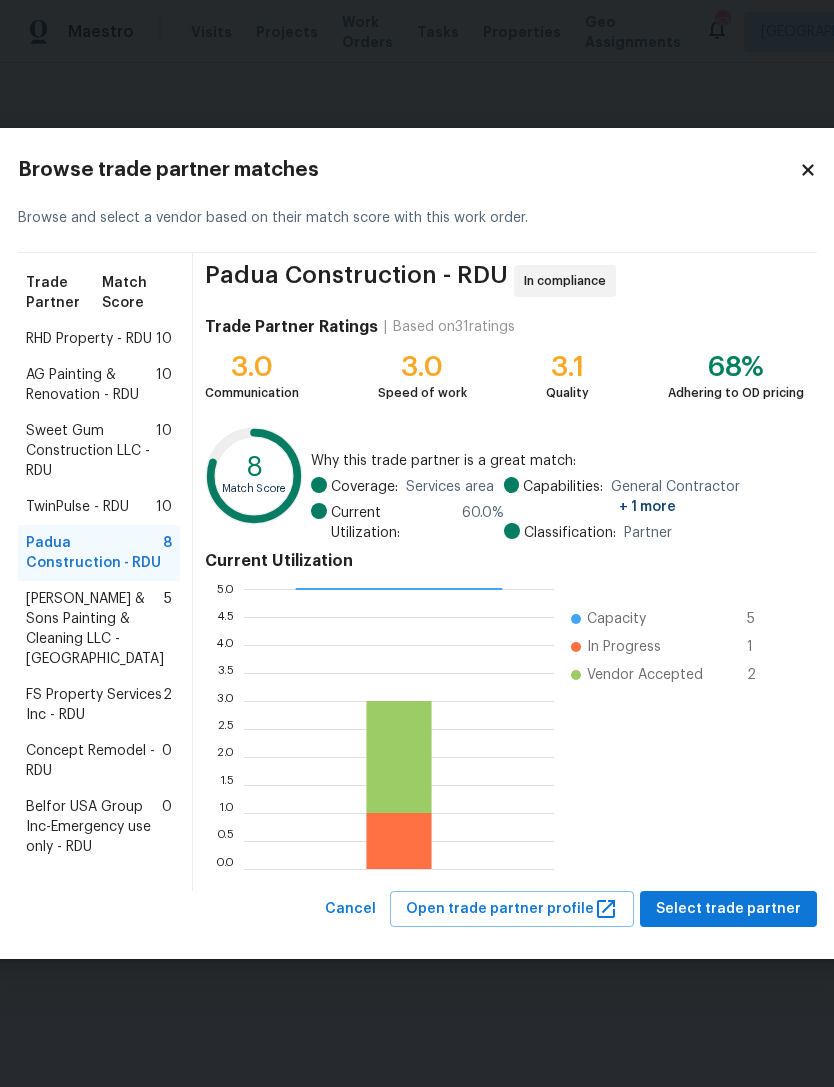 click on "TwinPulse - RDU" at bounding box center [77, 507] 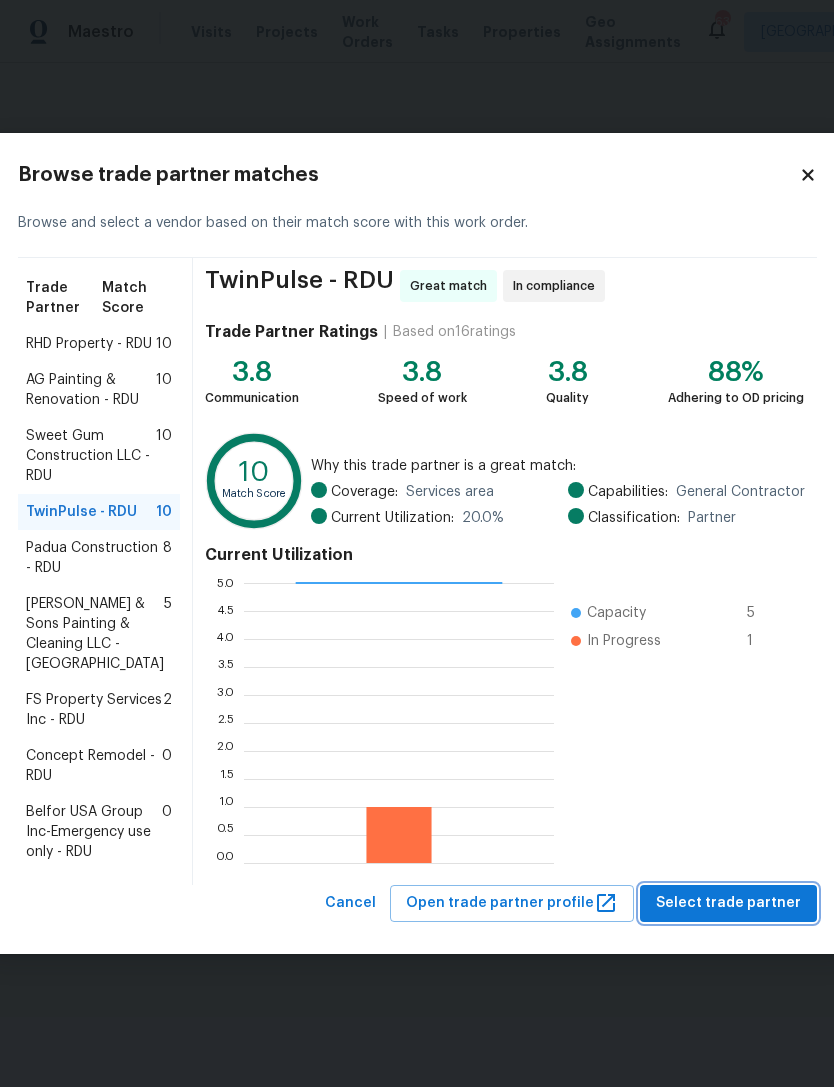 click on "Select trade partner" at bounding box center (728, 903) 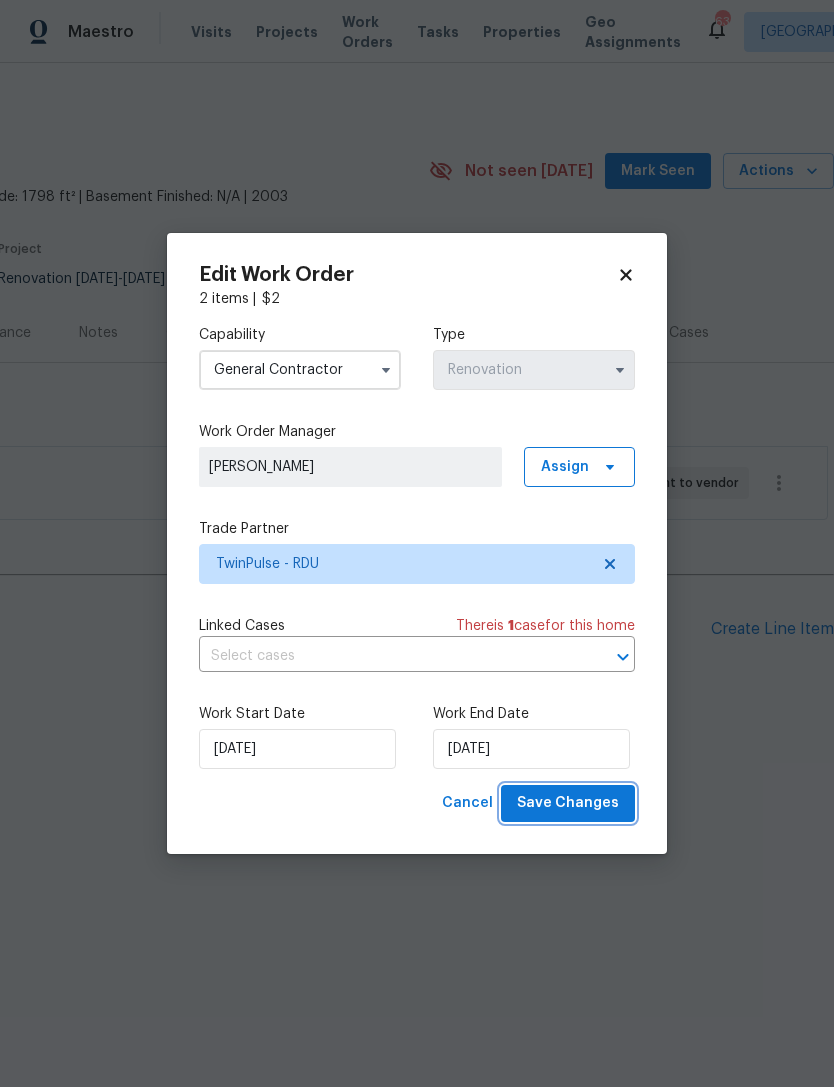 click on "Save Changes" at bounding box center (568, 803) 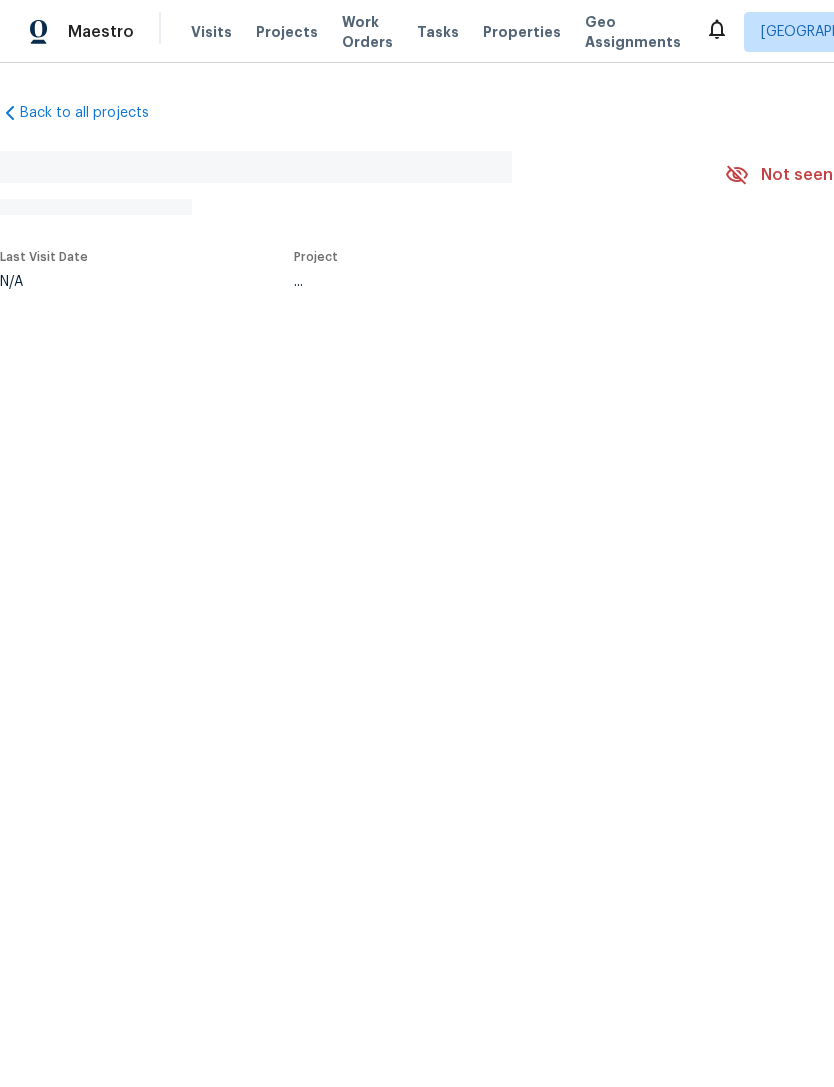 scroll, scrollTop: 0, scrollLeft: 0, axis: both 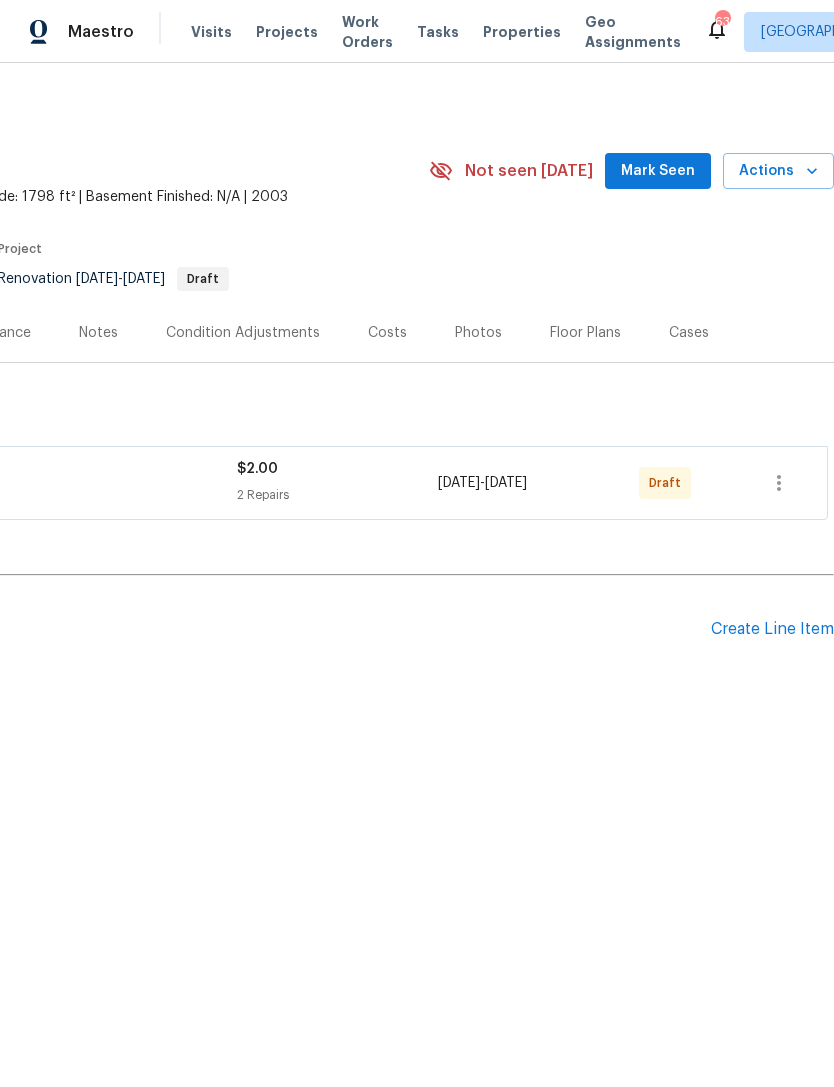 click on "Mark Seen" at bounding box center (658, 171) 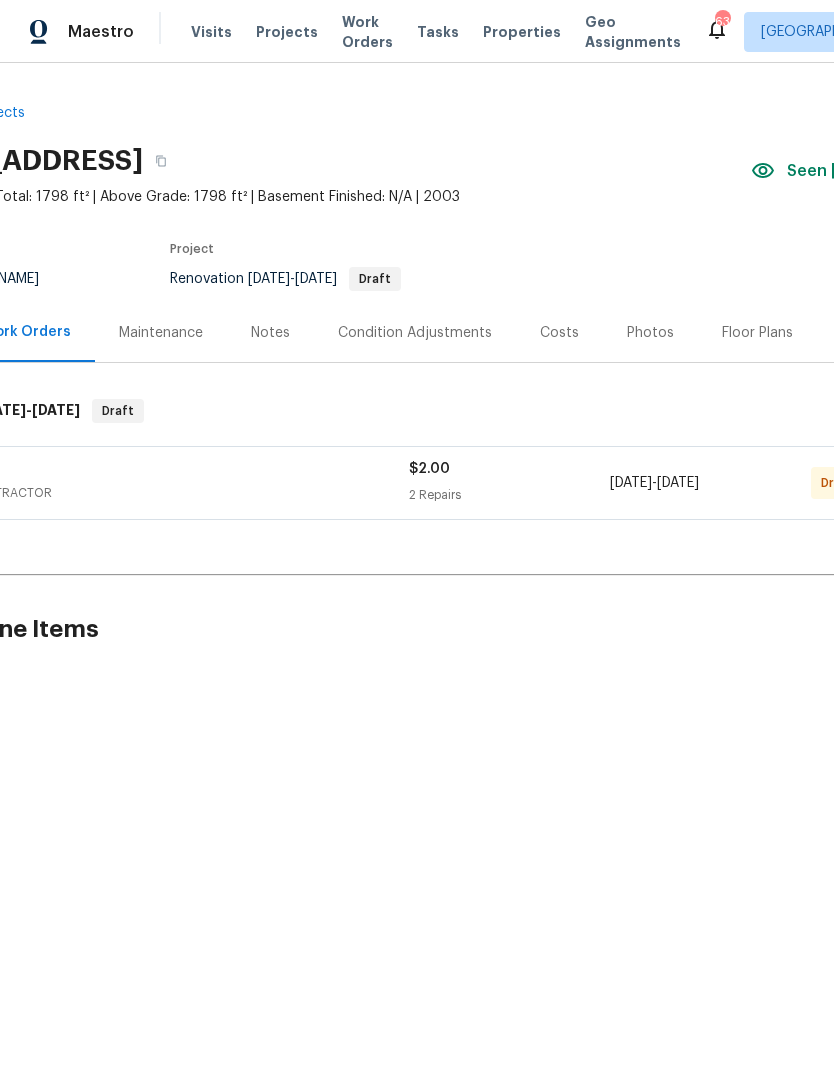 scroll, scrollTop: 0, scrollLeft: 56, axis: horizontal 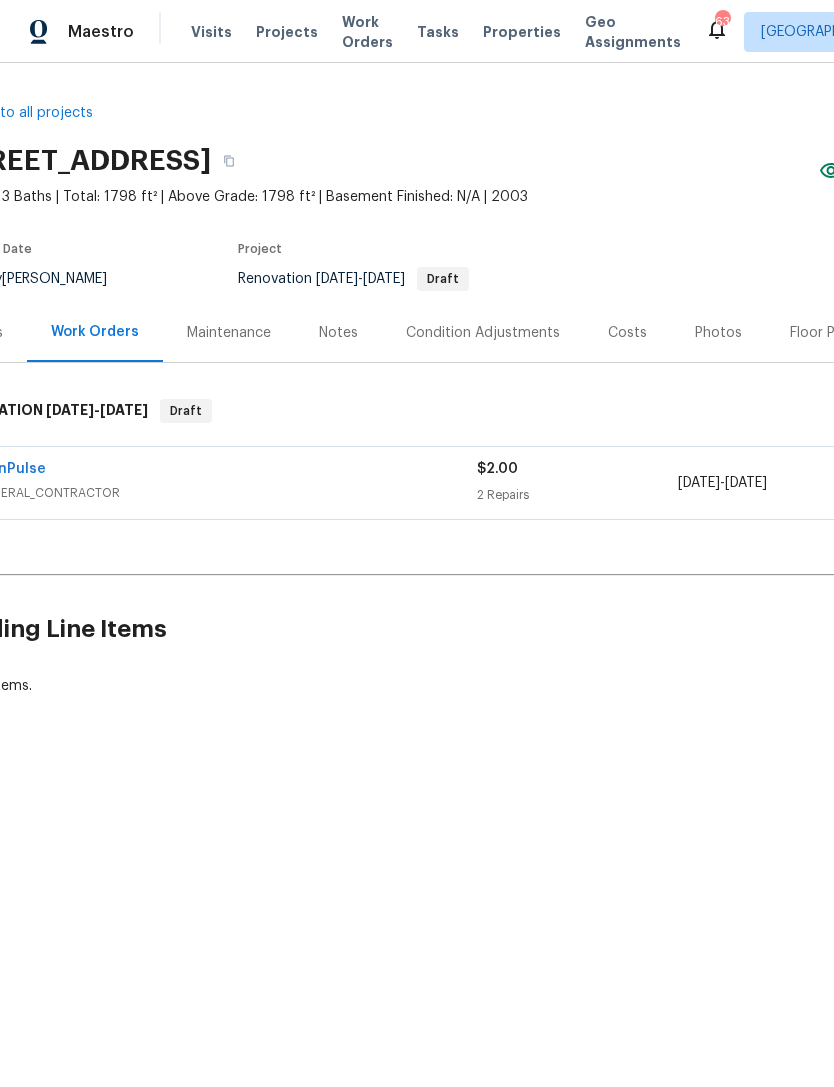 click on "Notes" at bounding box center (338, 333) 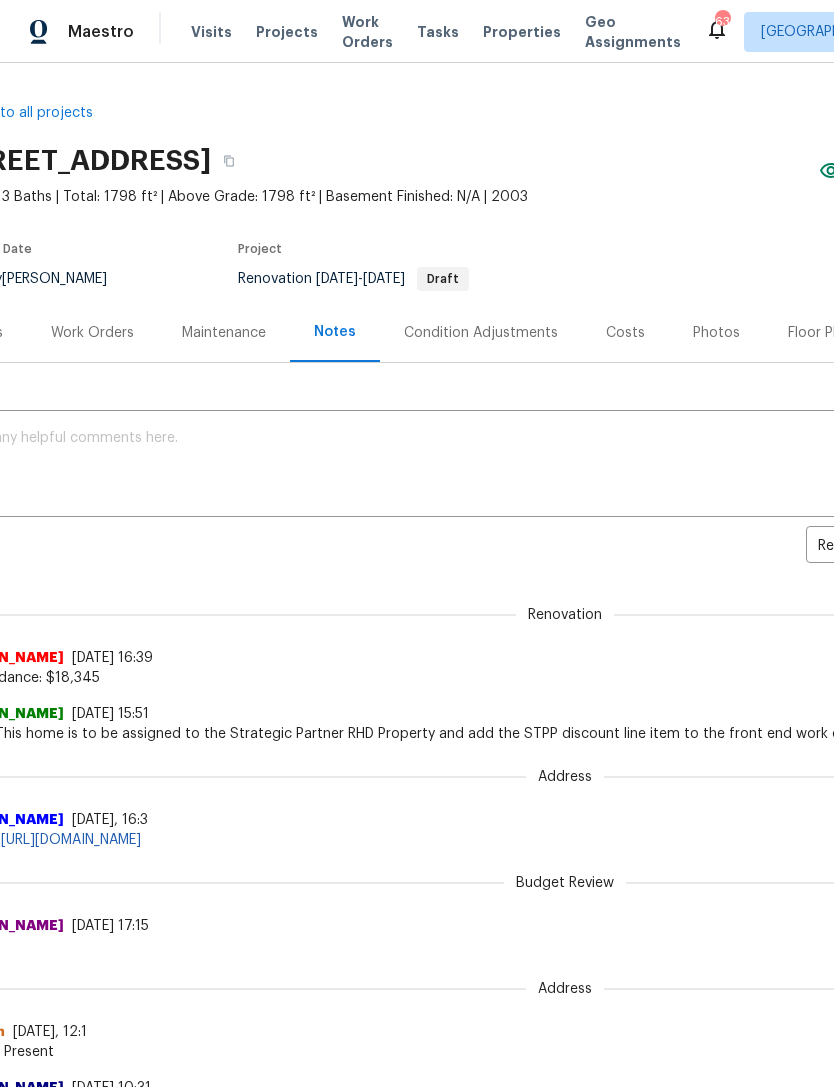 click at bounding box center [509, 466] 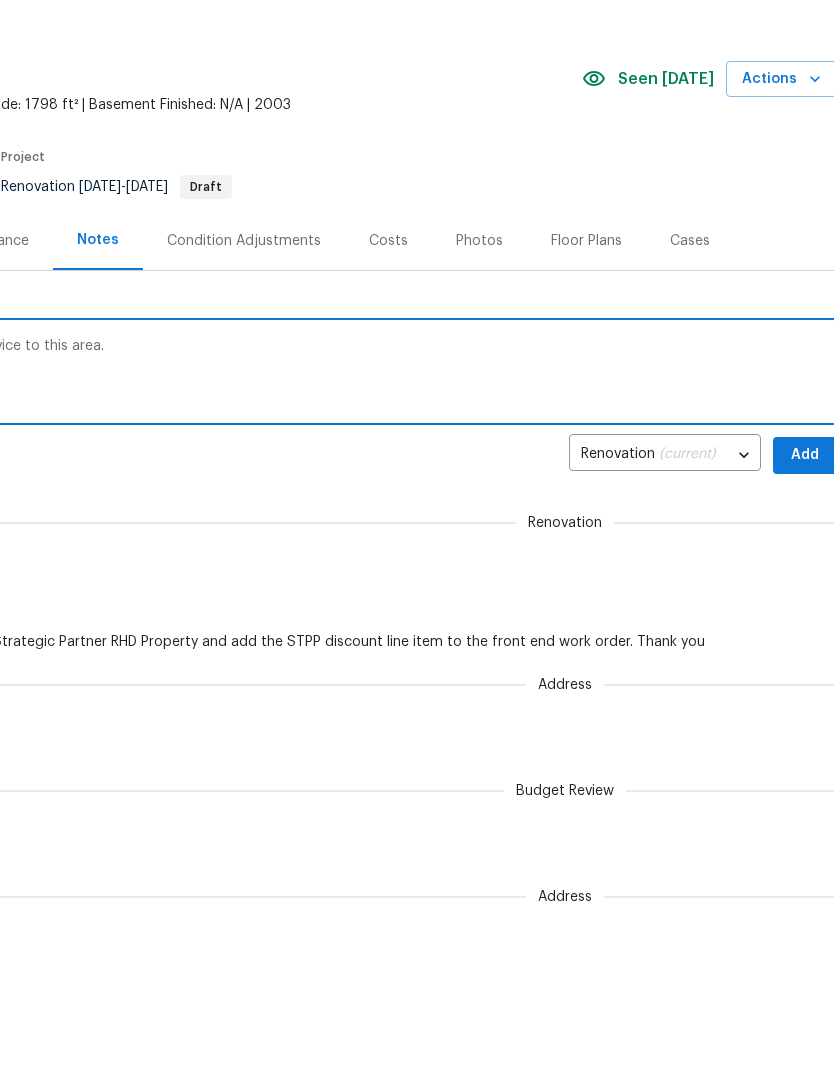 scroll, scrollTop: 0, scrollLeft: 293, axis: horizontal 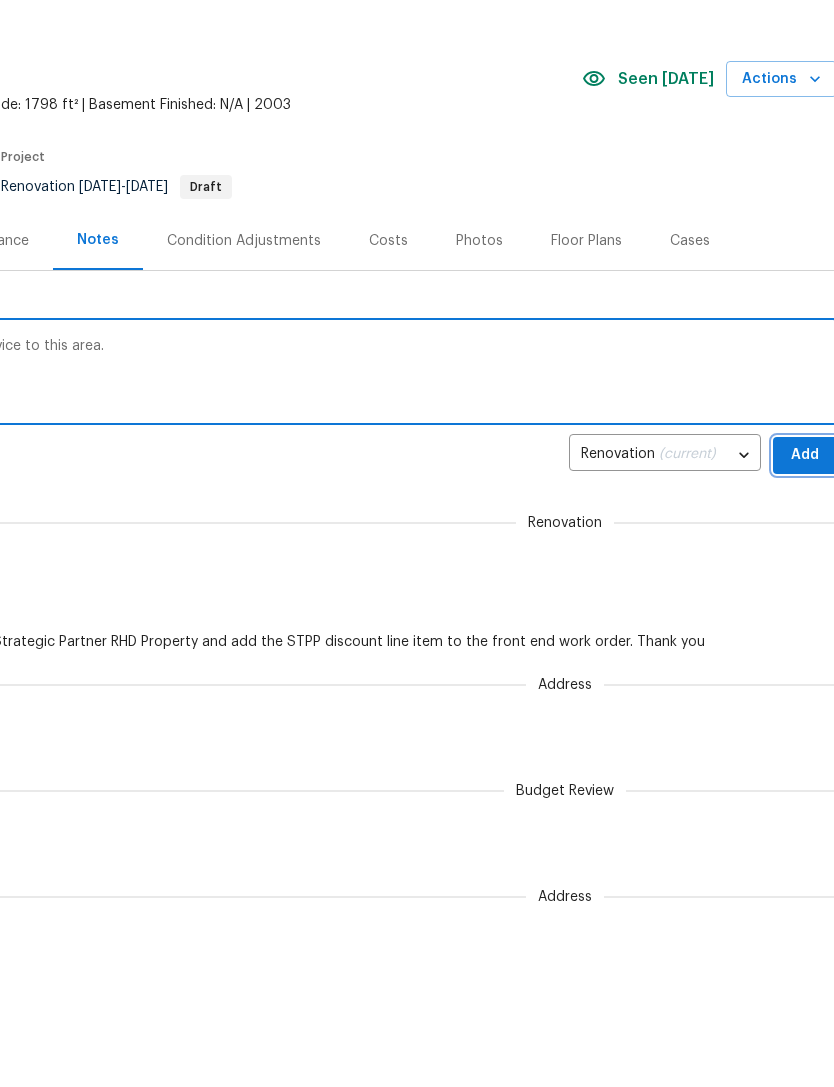 click on "Add" at bounding box center [805, 547] 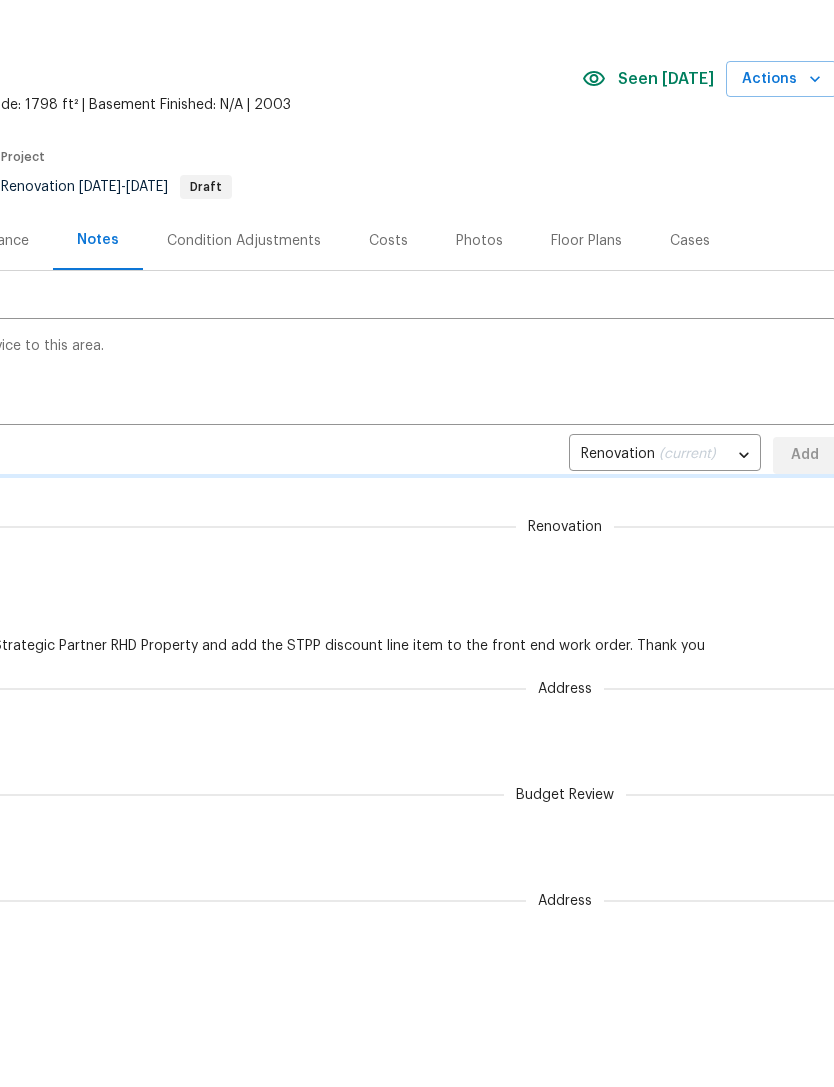 scroll, scrollTop: 73, scrollLeft: 0, axis: vertical 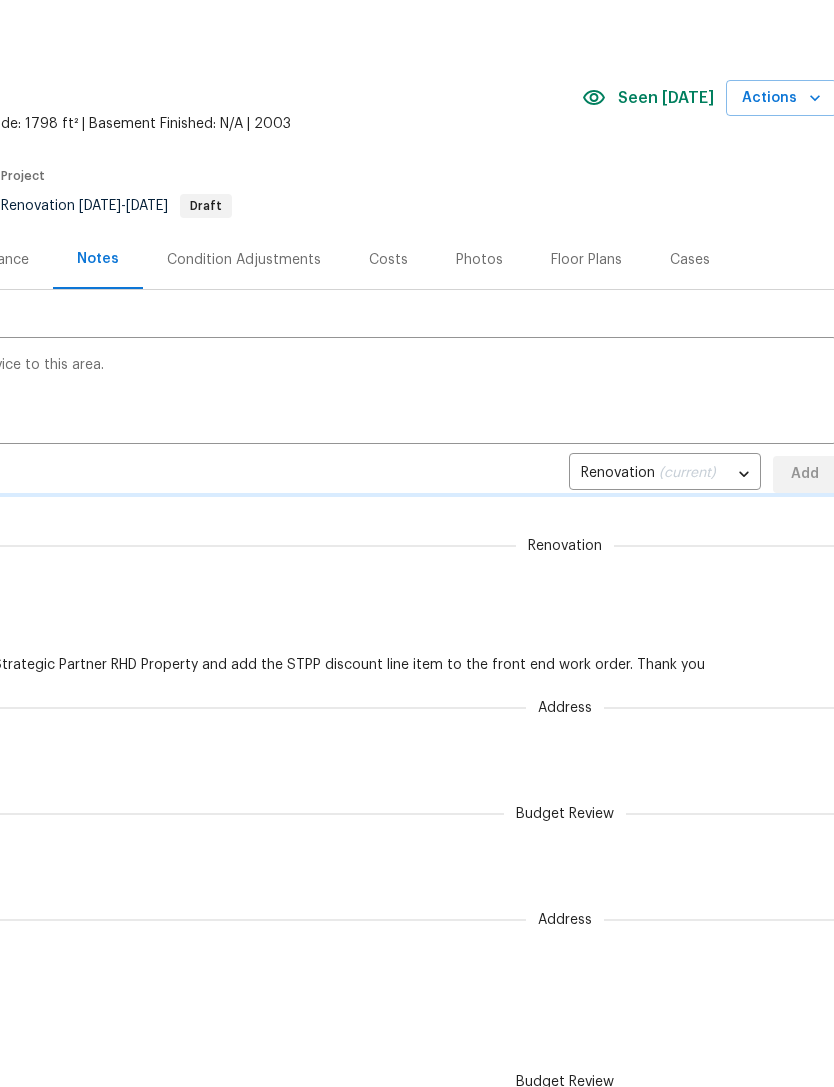 type 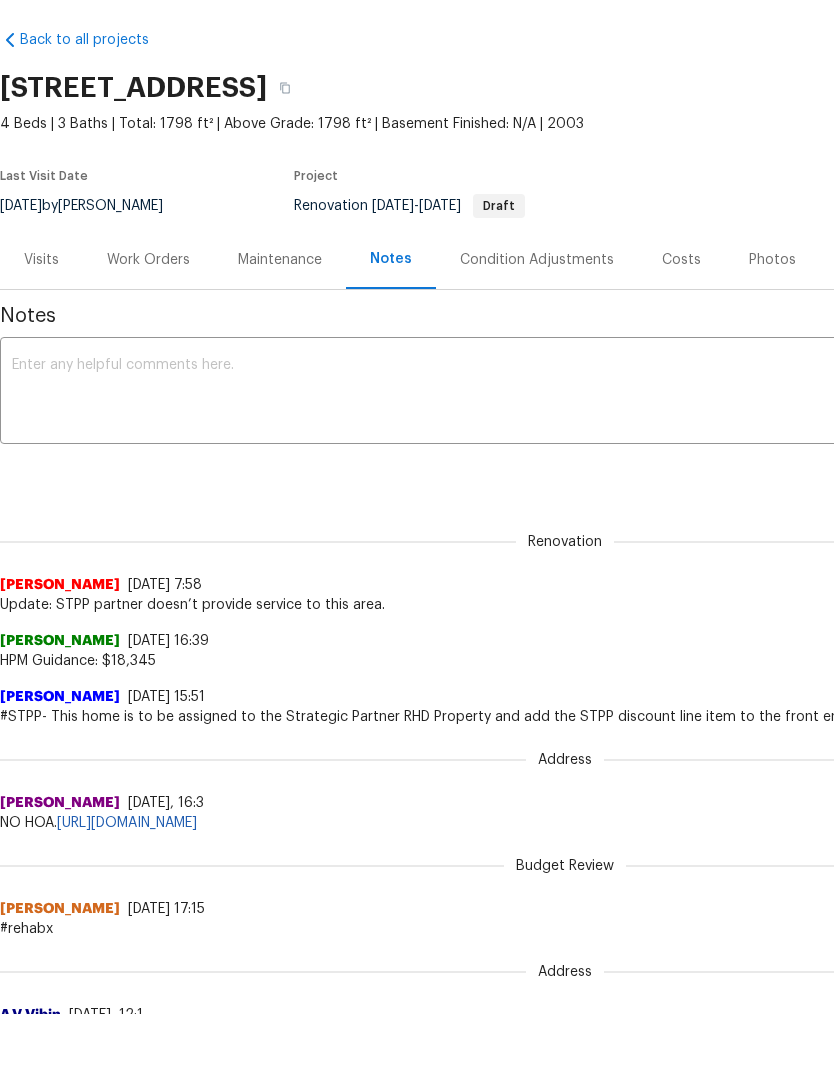 scroll, scrollTop: 0, scrollLeft: 0, axis: both 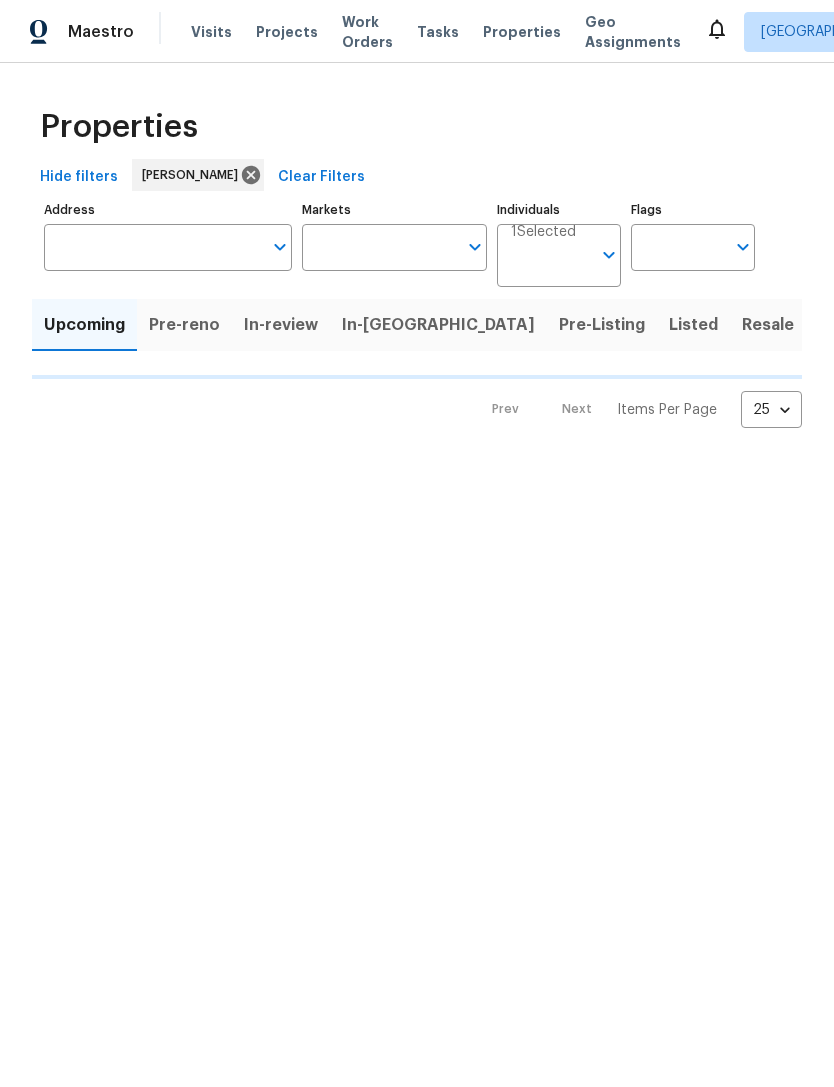 type on "100" 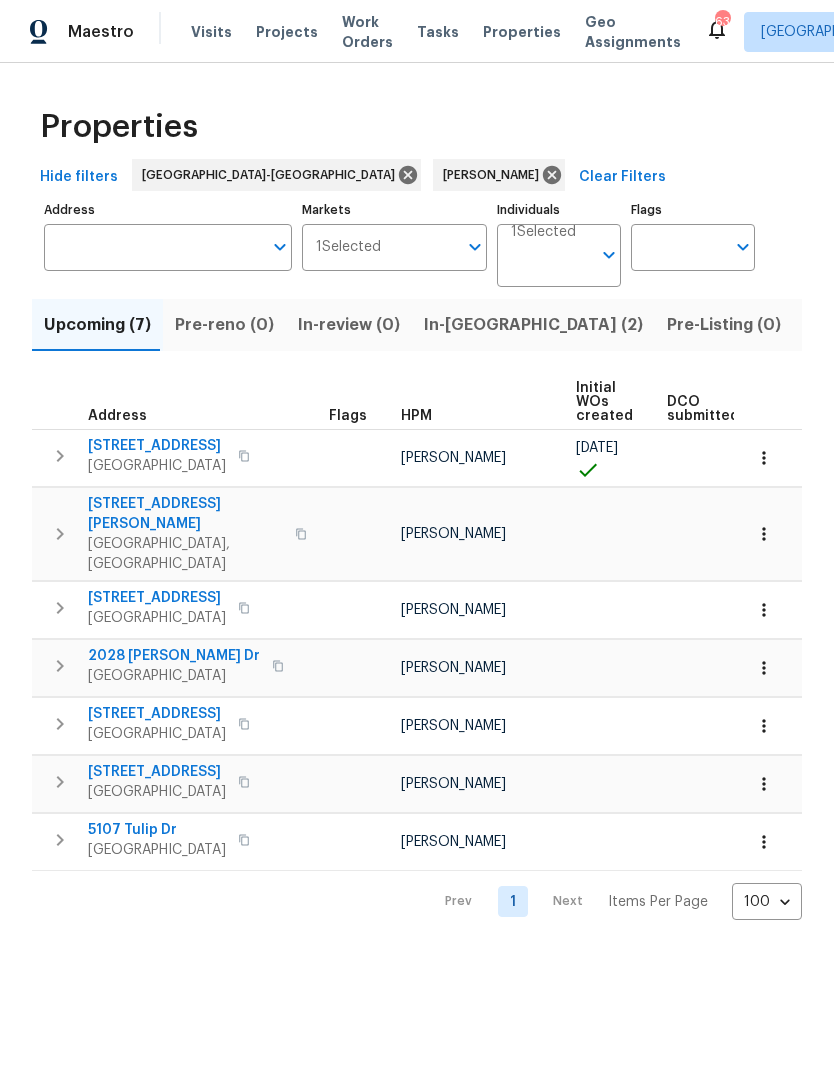 scroll, scrollTop: 0, scrollLeft: 0, axis: both 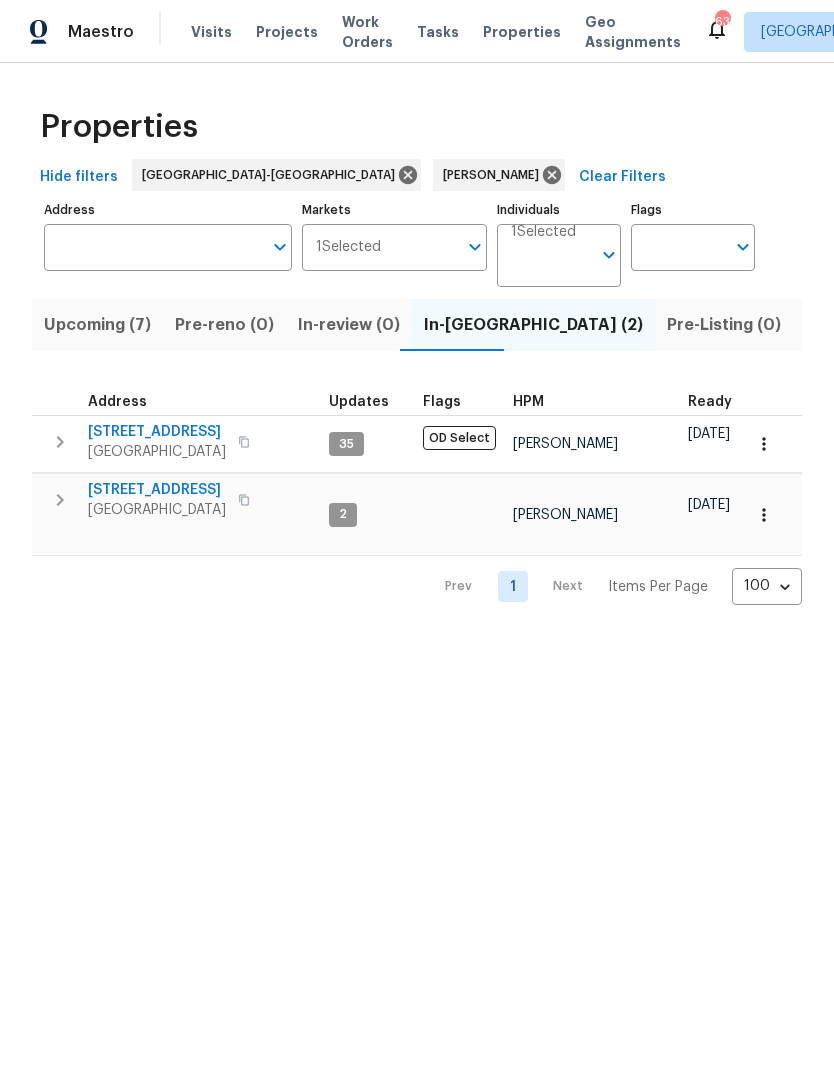 click on "Upcoming (7)" at bounding box center (97, 325) 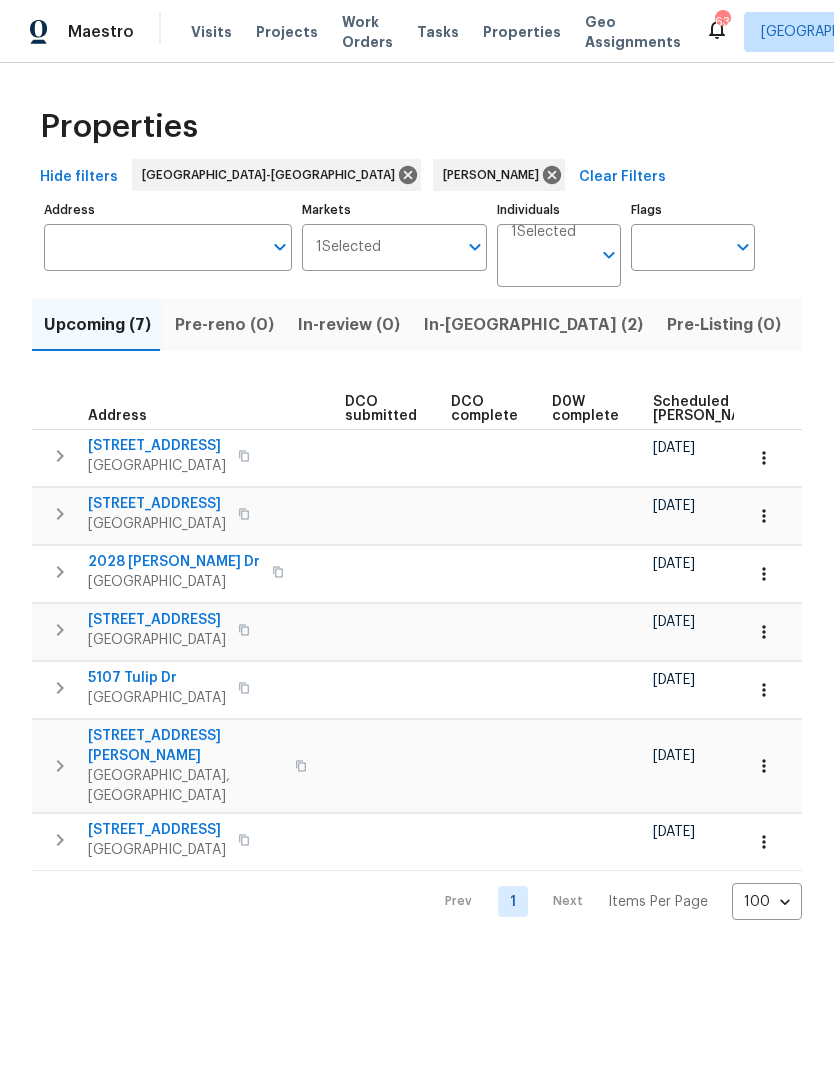 scroll, scrollTop: 0, scrollLeft: 342, axis: horizontal 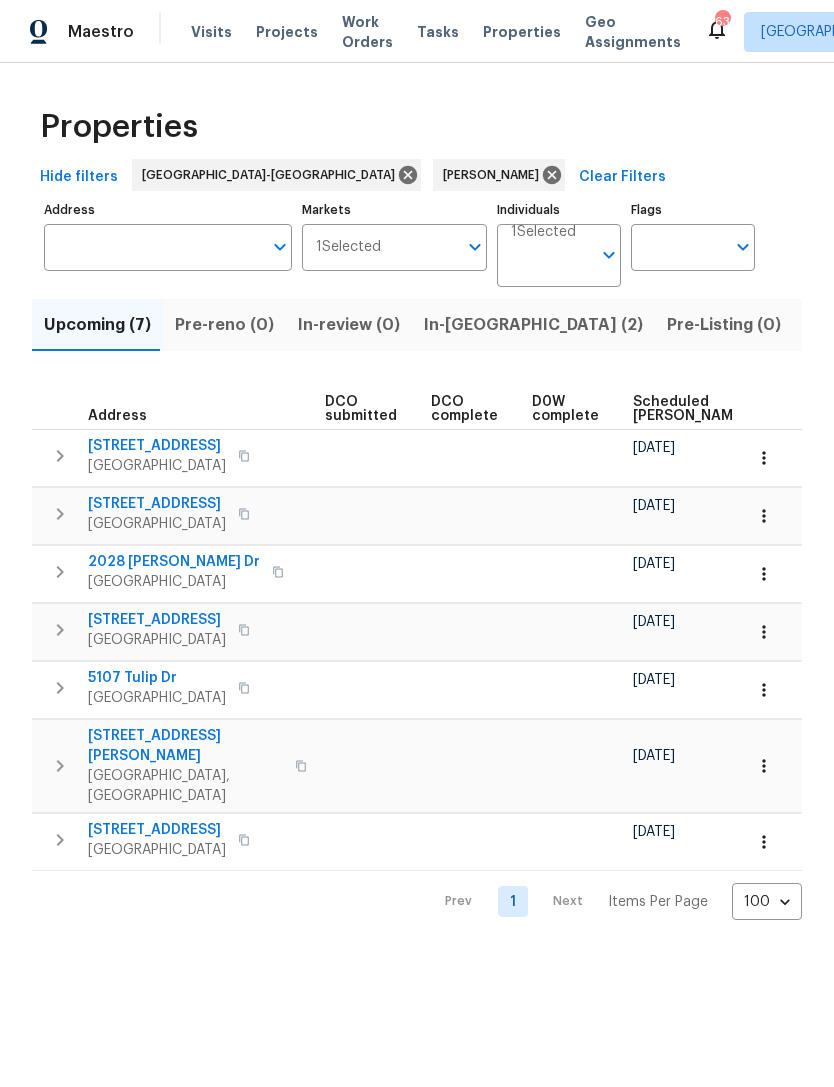 click on "Scheduled COE" at bounding box center [689, 409] 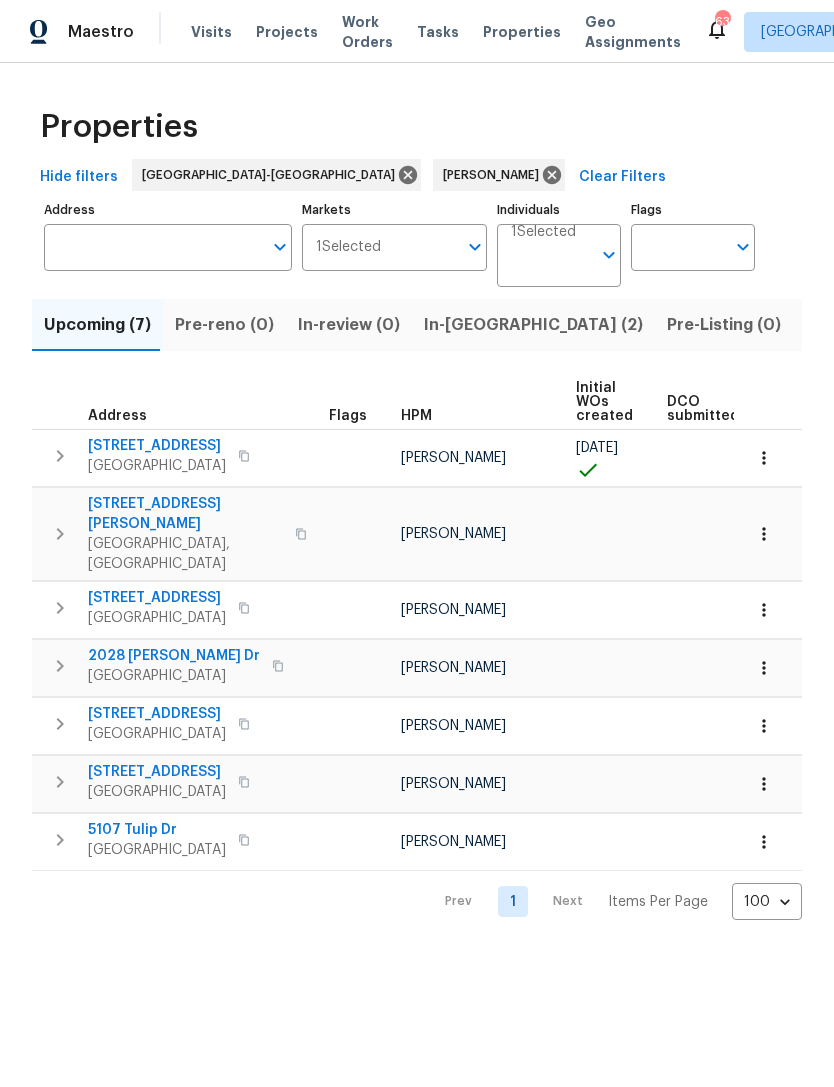 scroll, scrollTop: 0, scrollLeft: 0, axis: both 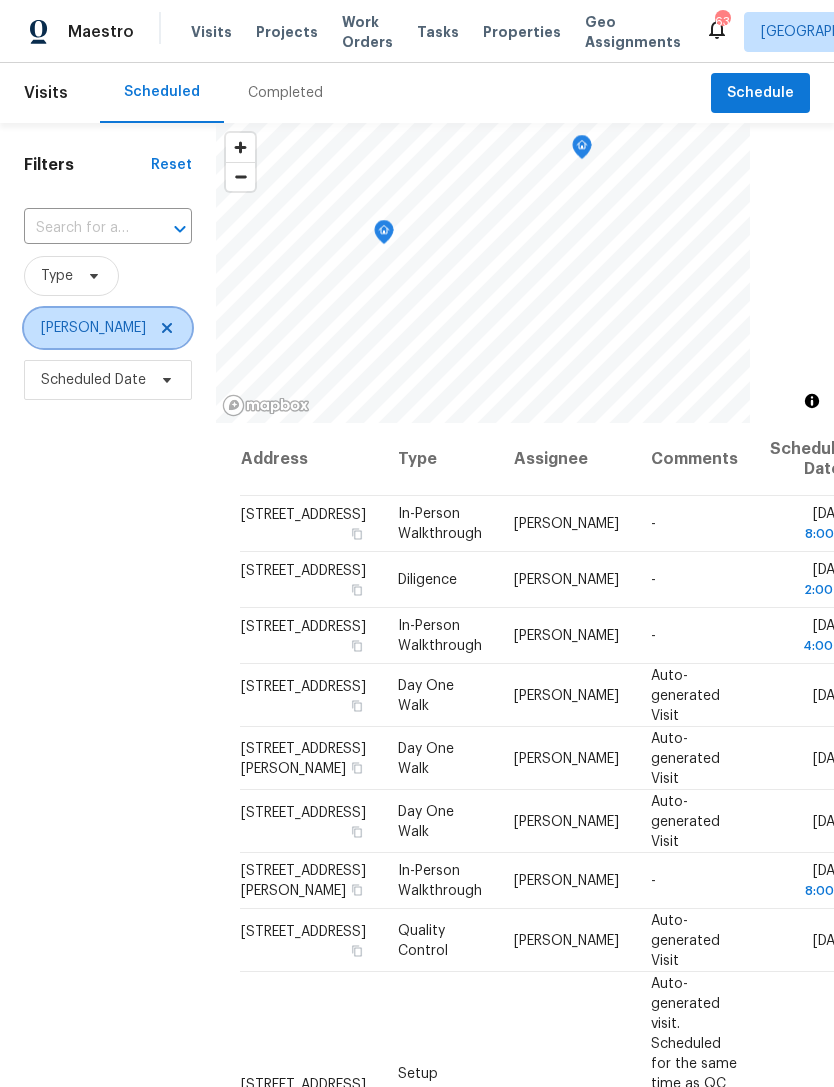 click 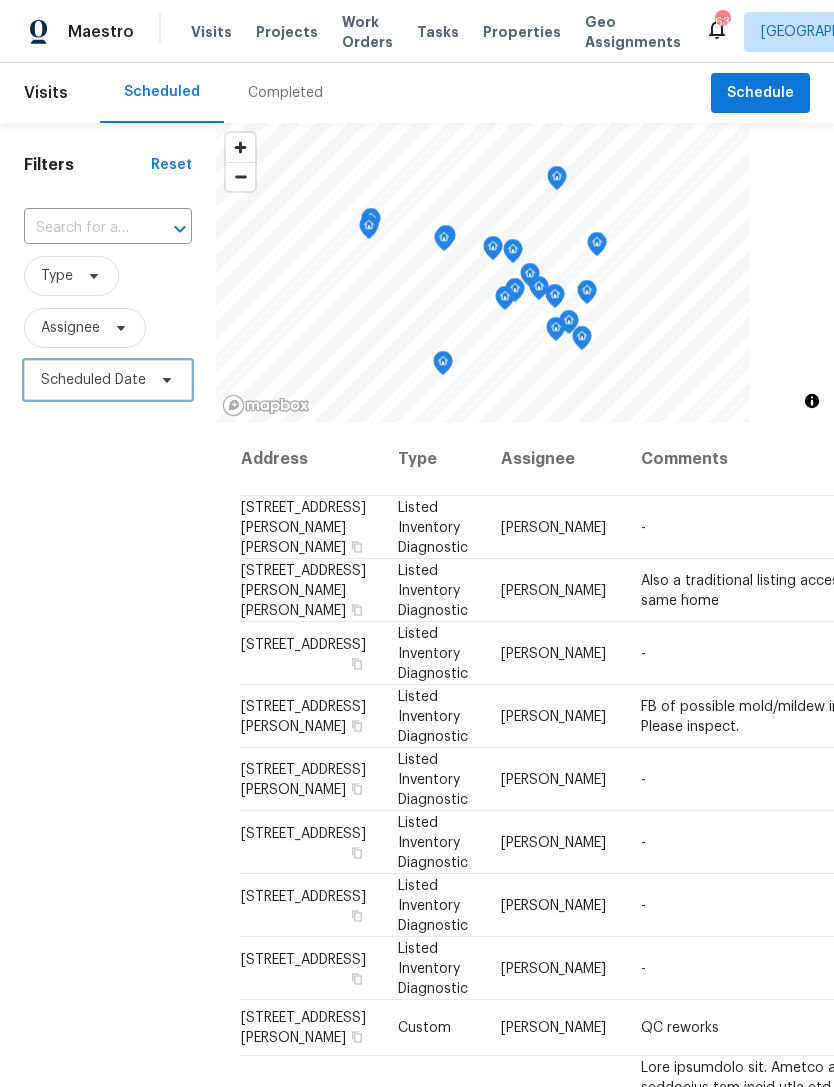 click at bounding box center [164, 380] 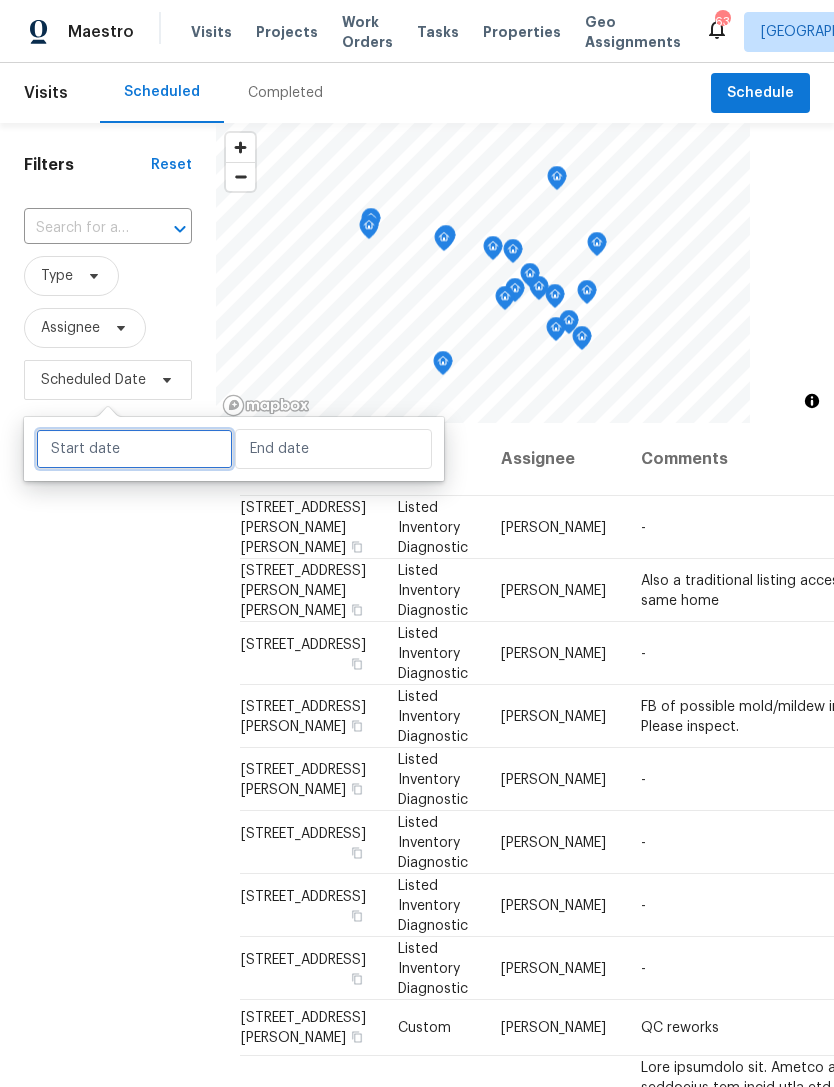 click at bounding box center [134, 449] 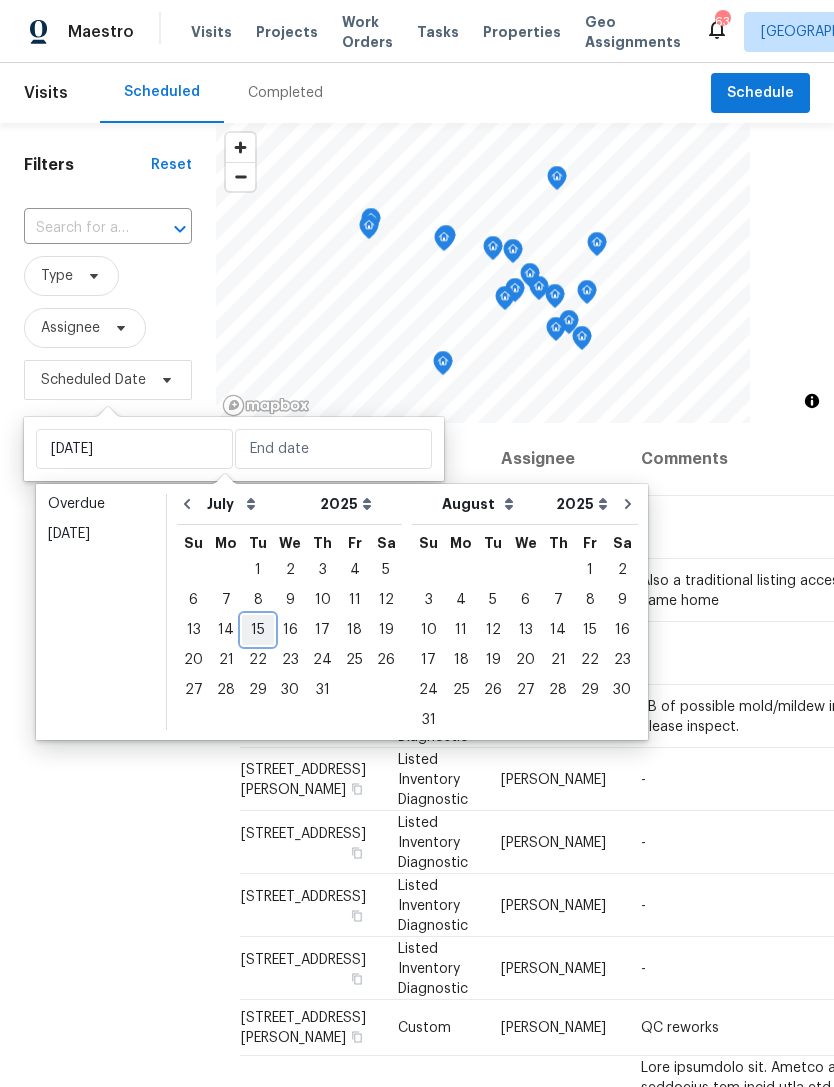 click on "15" at bounding box center [258, 630] 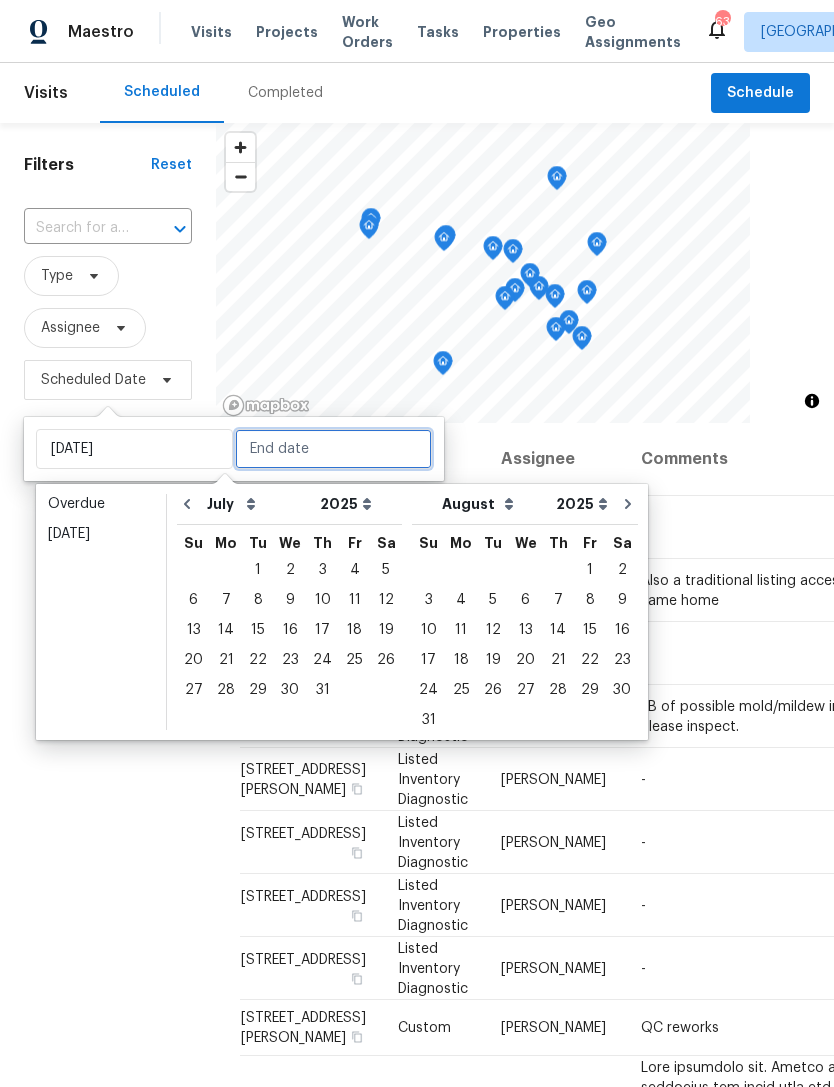 type on "Tue, Jul 15" 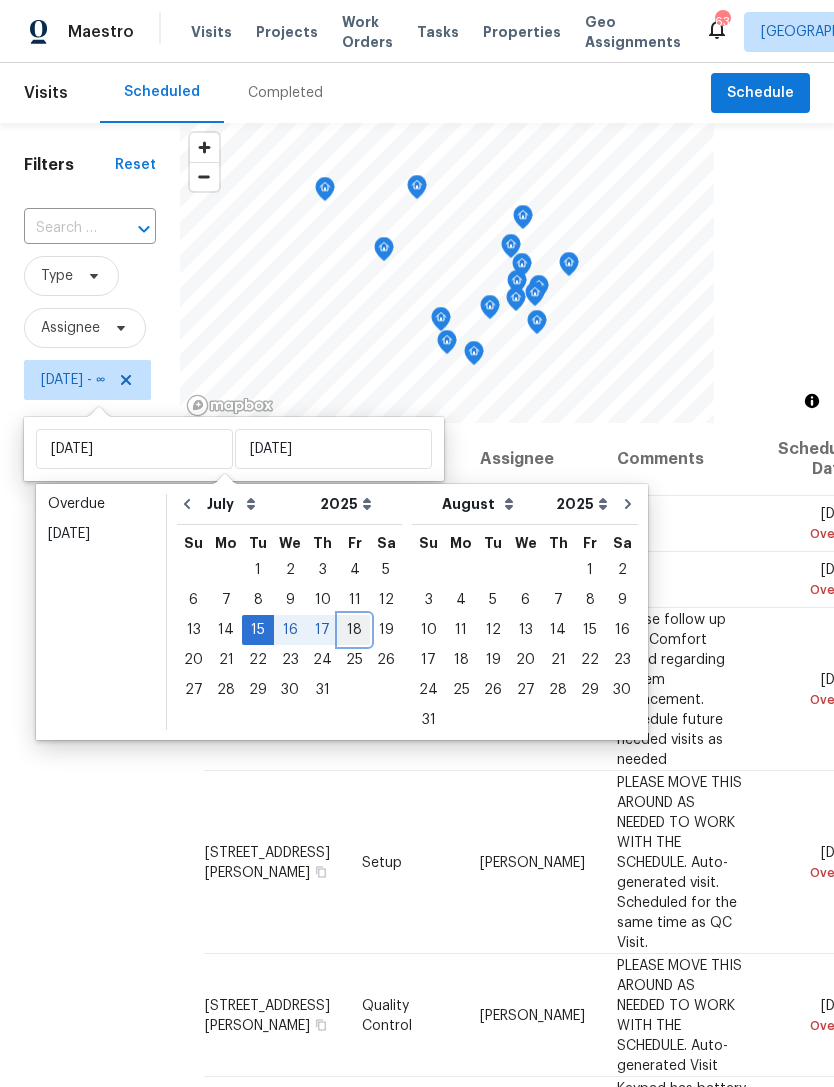 click on "18" at bounding box center (354, 630) 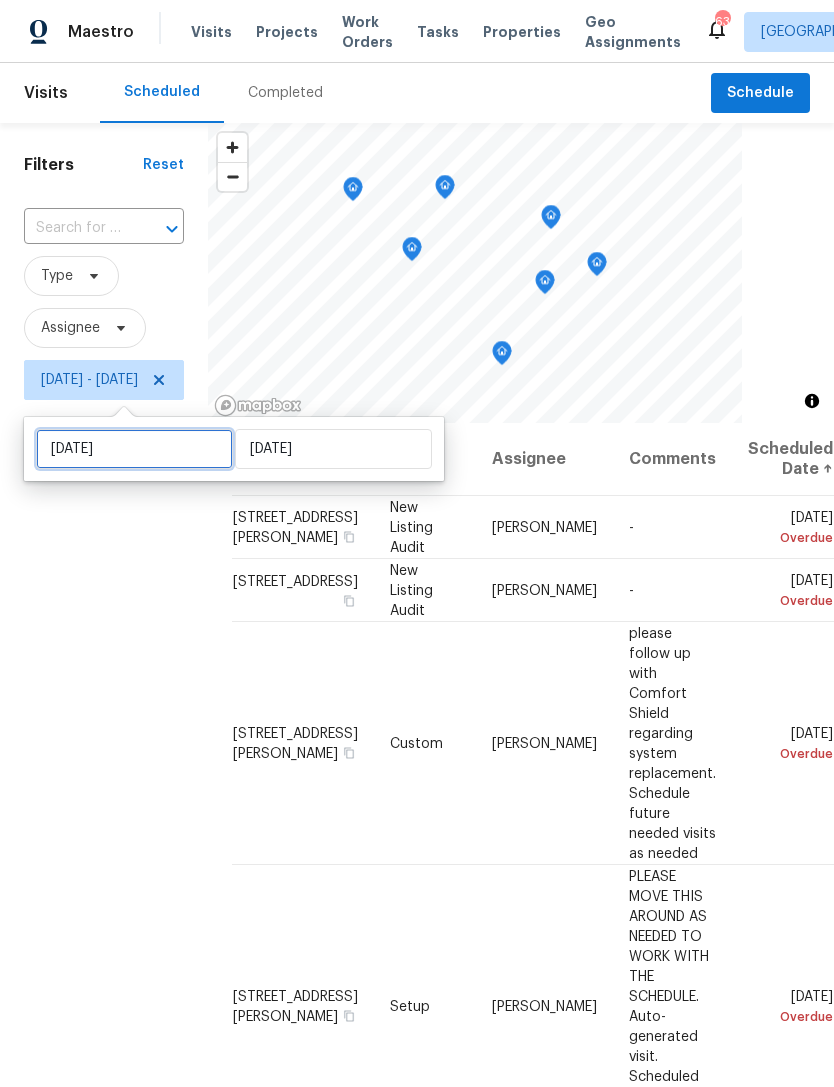 click on "Tue, Jul 15" at bounding box center (134, 449) 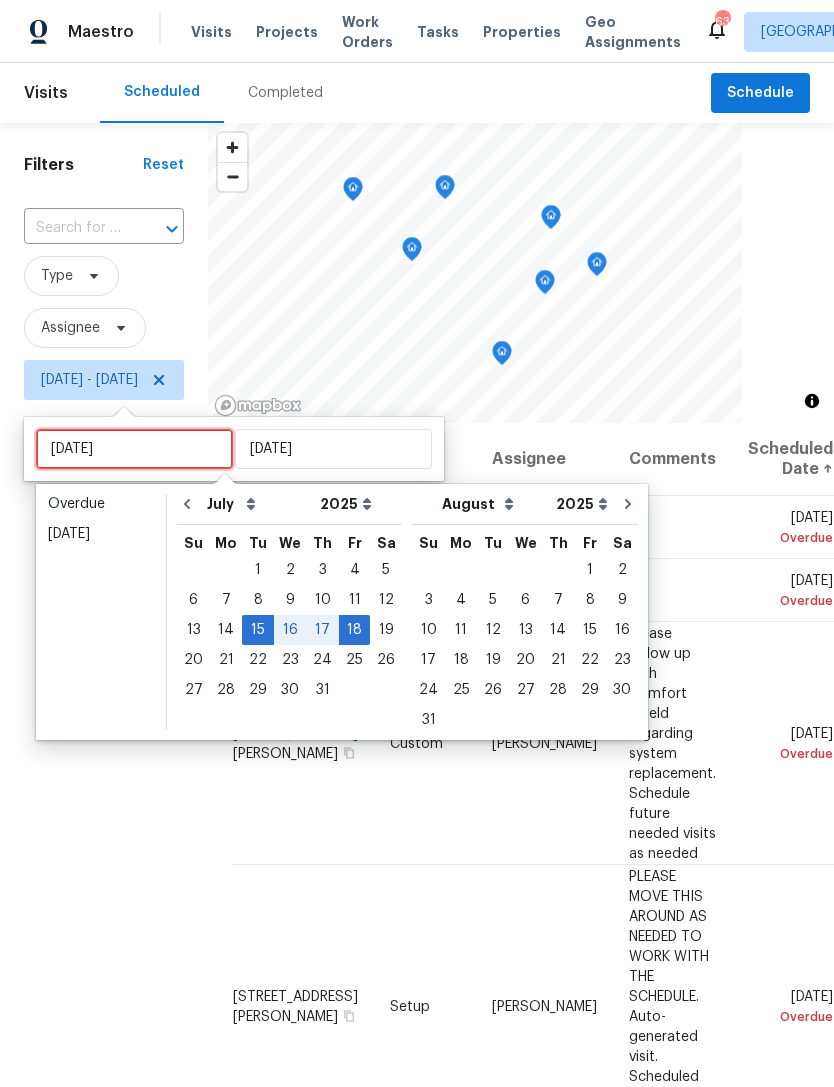 type on "Tue, Jul 22" 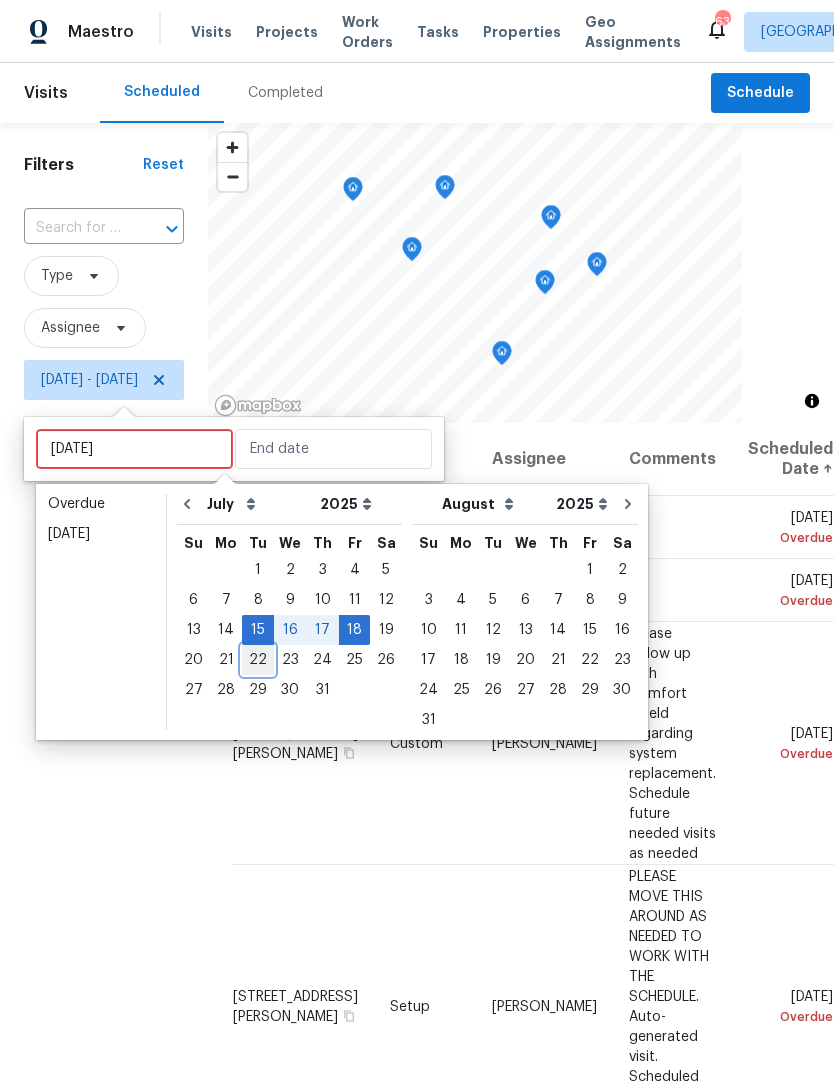 click on "22" at bounding box center [258, 660] 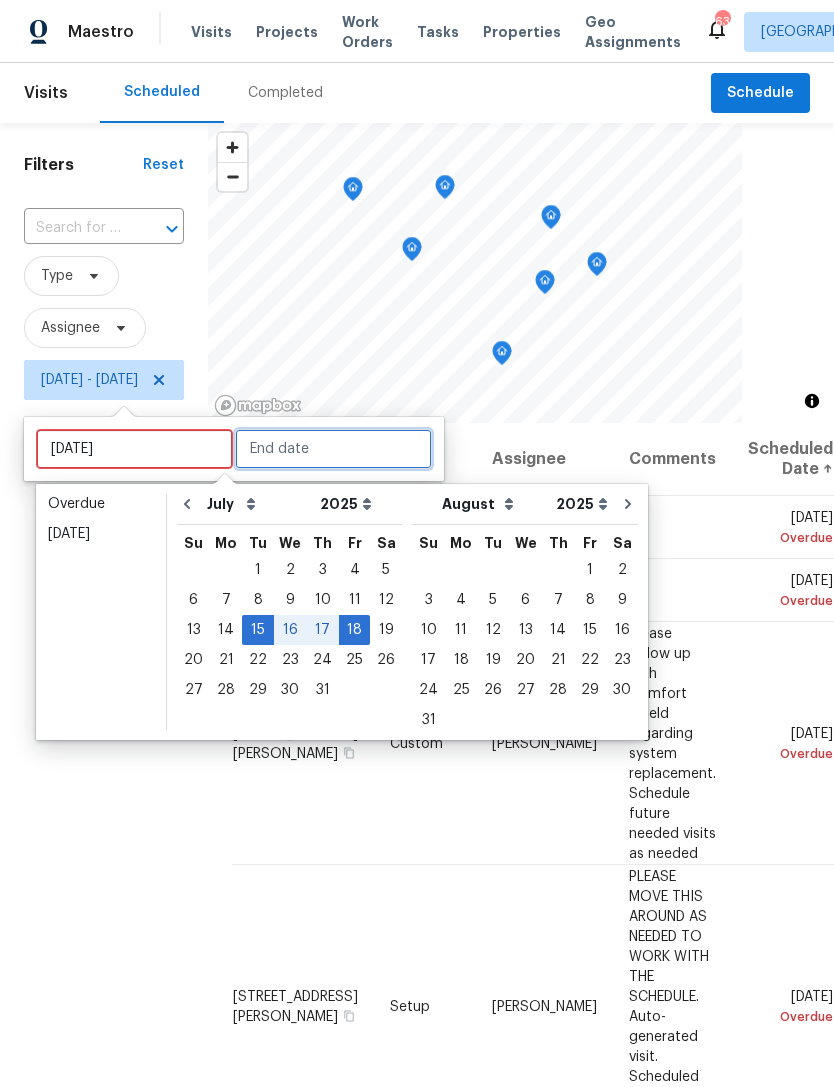 type on "Tue, Jul 22" 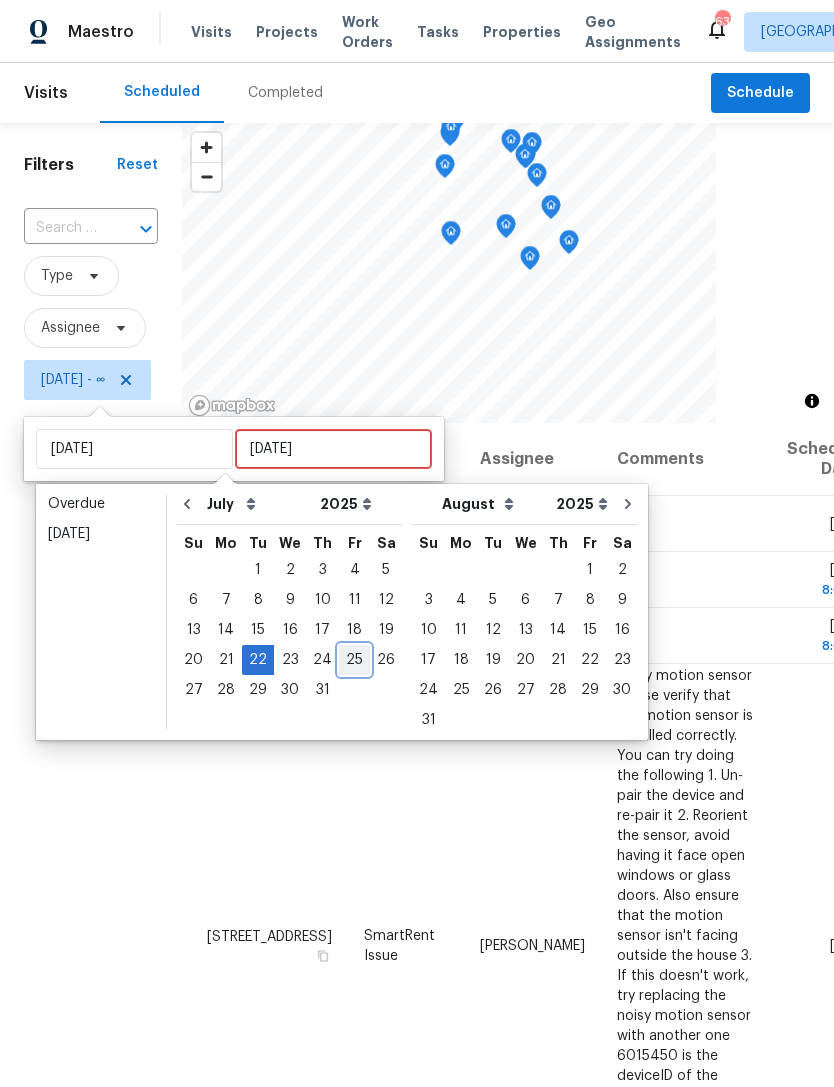 click on "25" at bounding box center [354, 660] 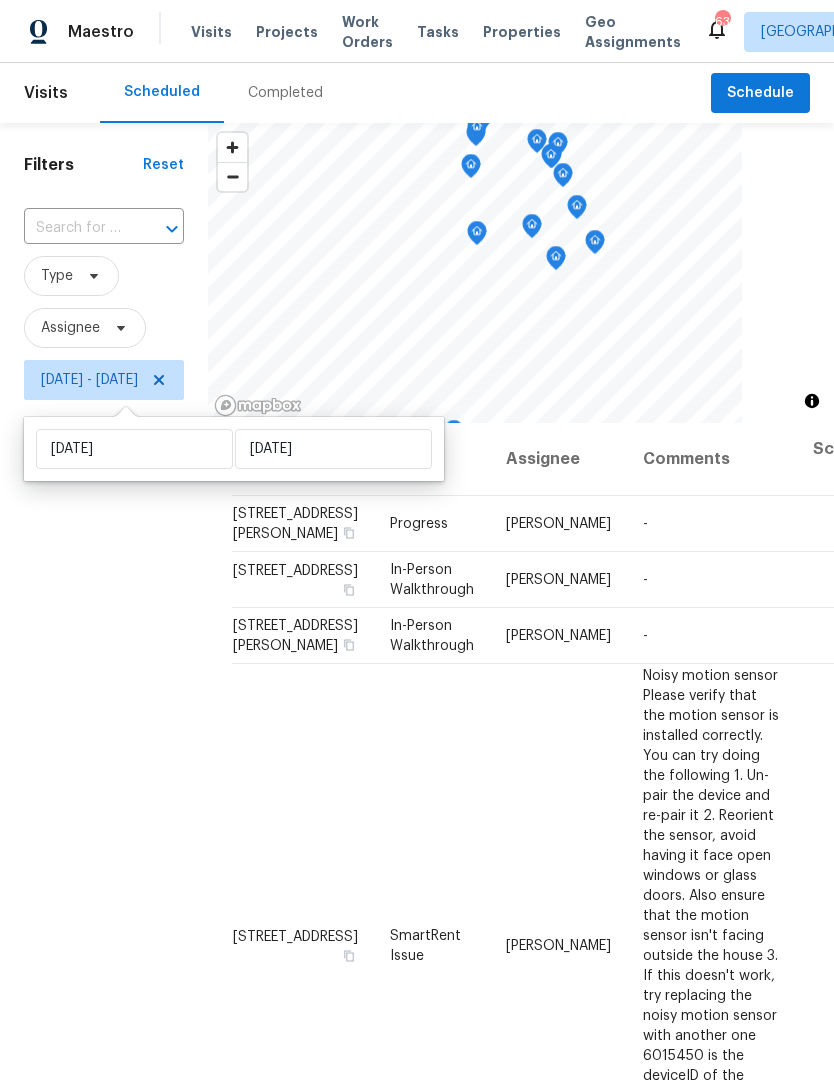 click on "Filters Reset ​ Type Assignee Tue, Jul 22 - Fri, Jul 25" at bounding box center (104, 708) 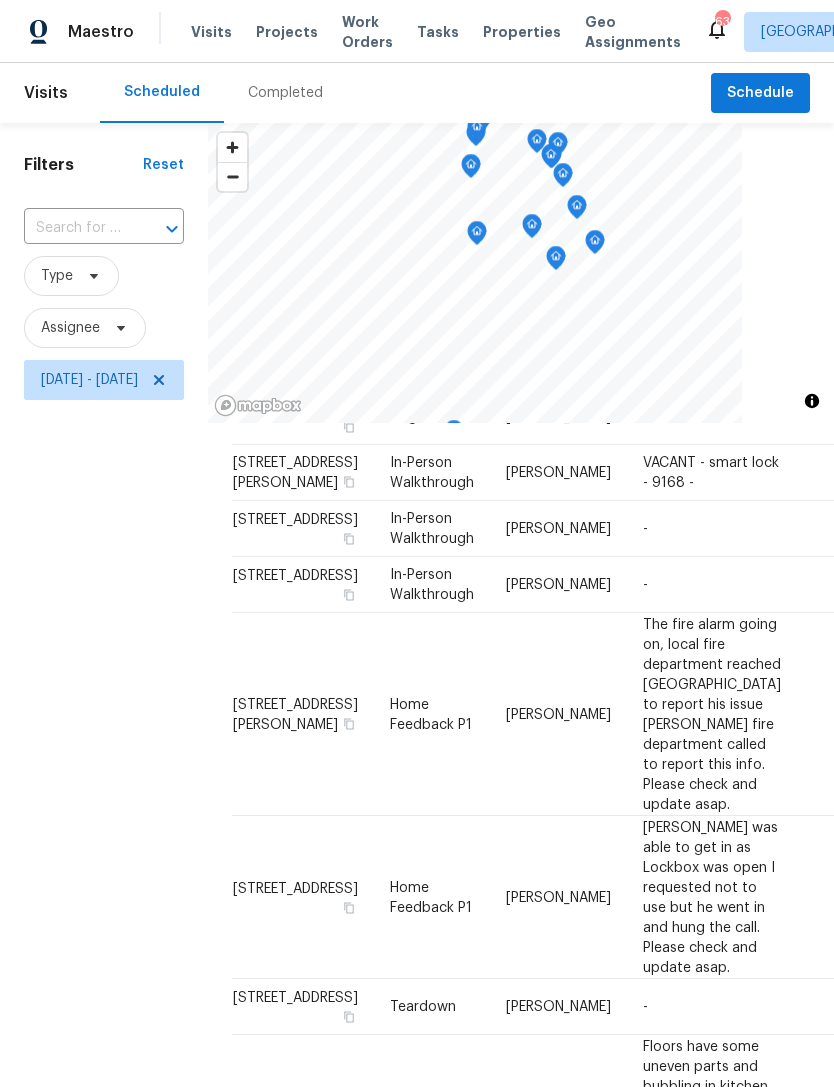 scroll, scrollTop: 1334, scrollLeft: 0, axis: vertical 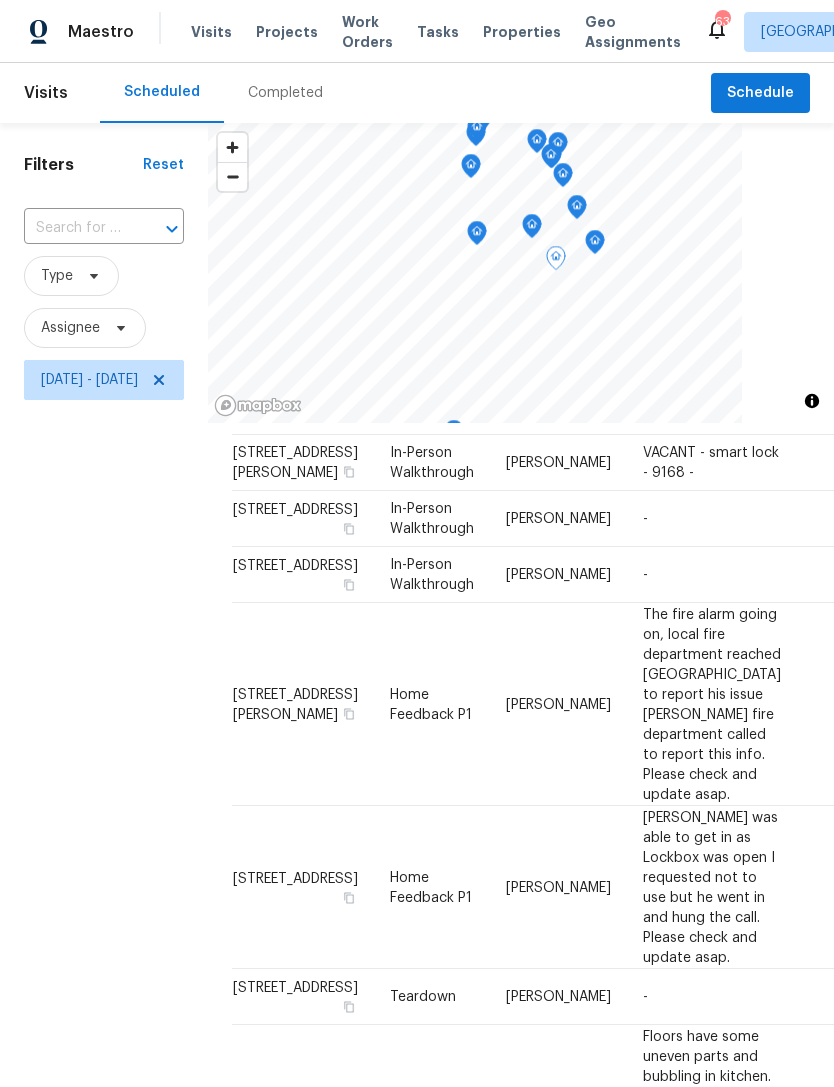 click on "8208 Diane Cir, Garner, NC 27529" at bounding box center (295, 33) 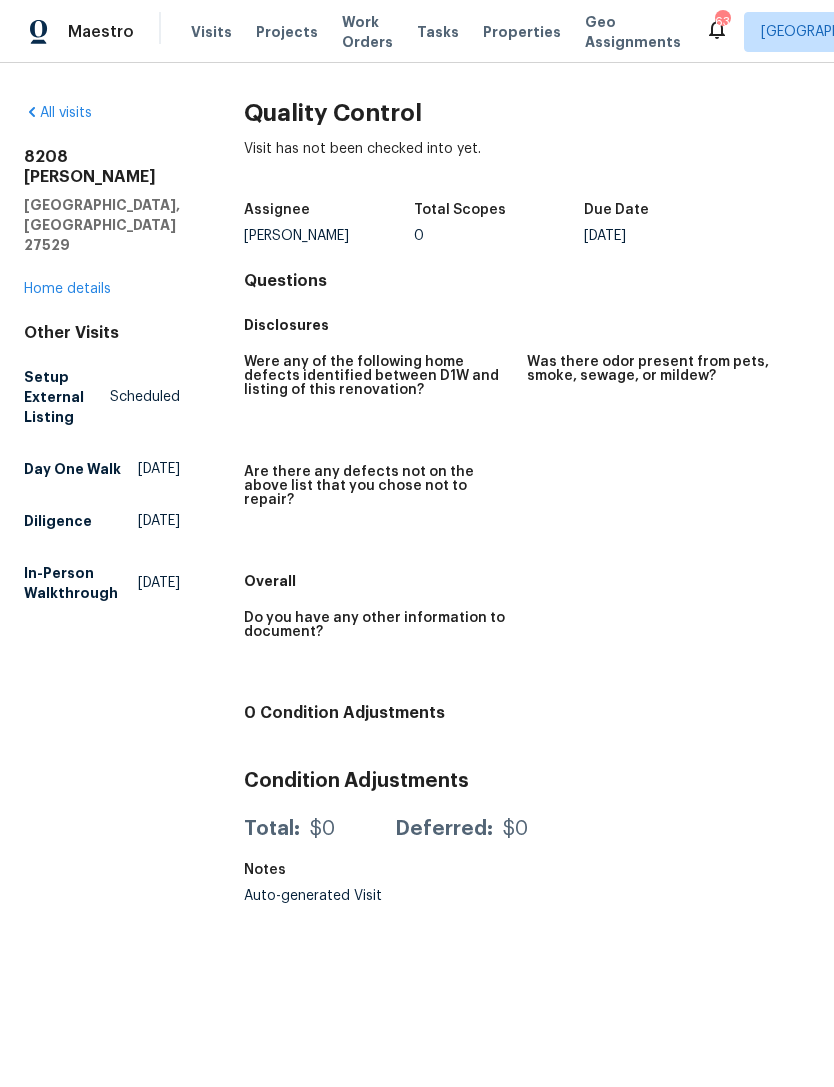 click on "Home details" at bounding box center (67, 289) 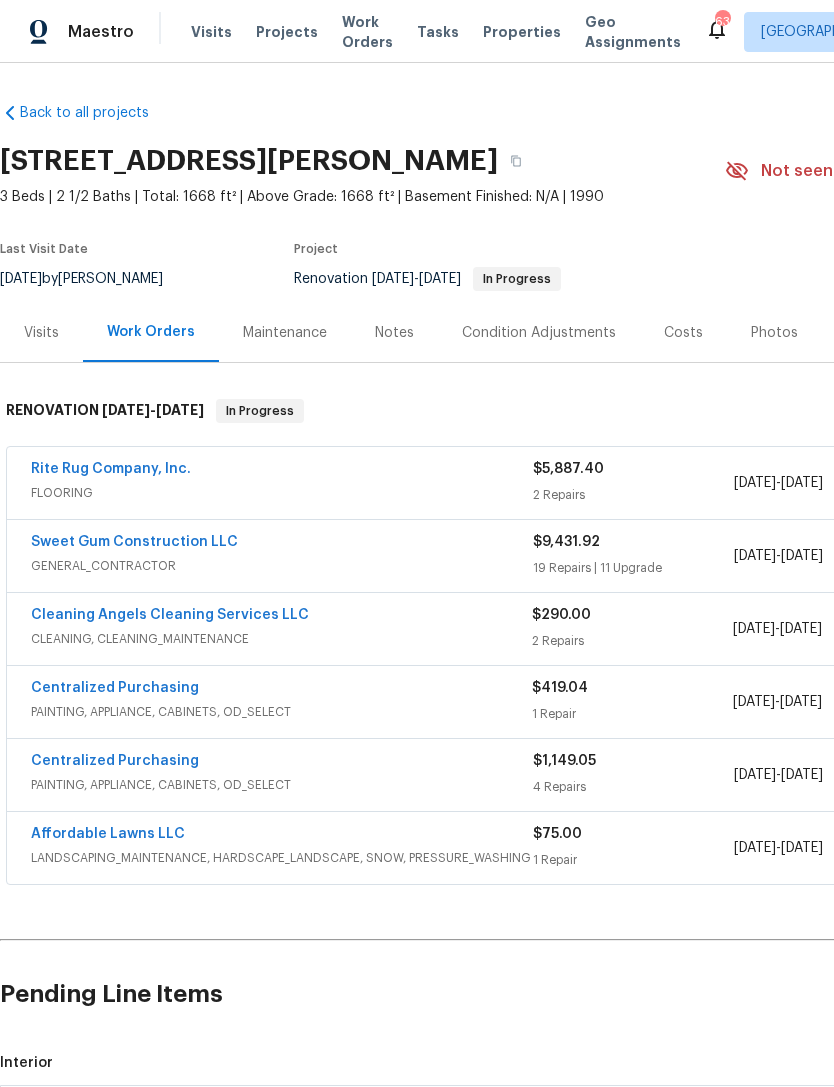click on "Visits" at bounding box center [41, 333] 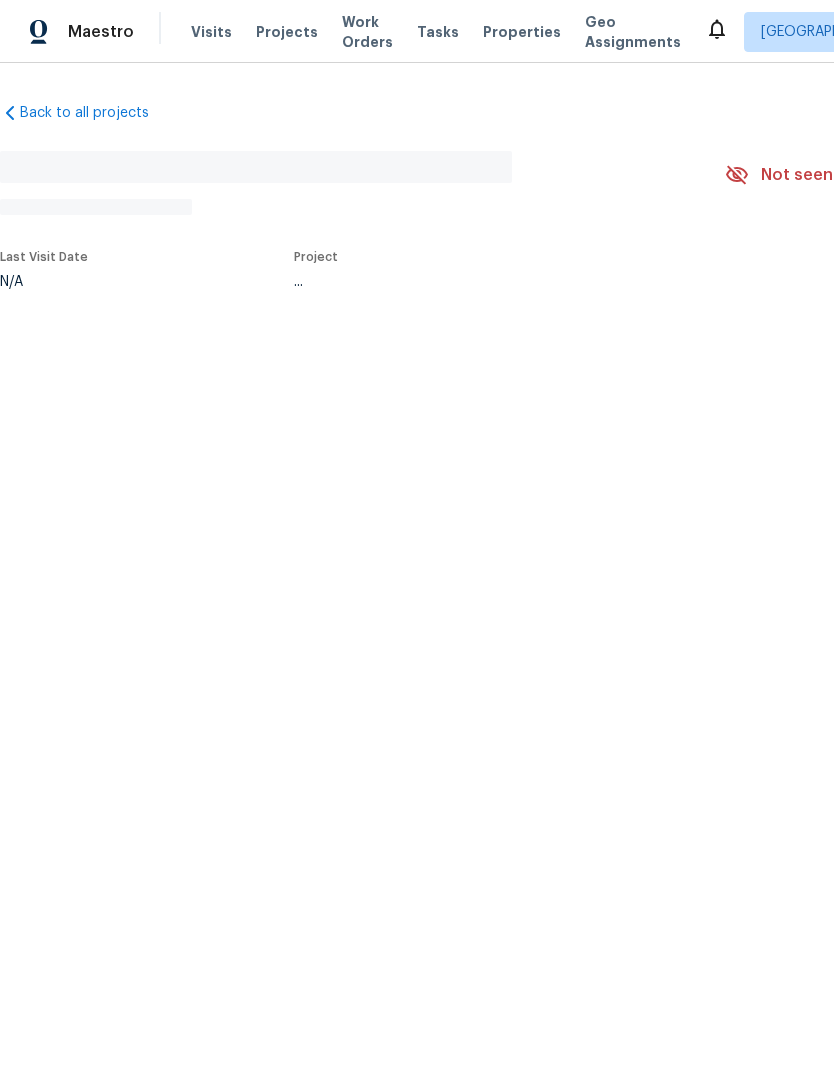 scroll, scrollTop: 0, scrollLeft: 0, axis: both 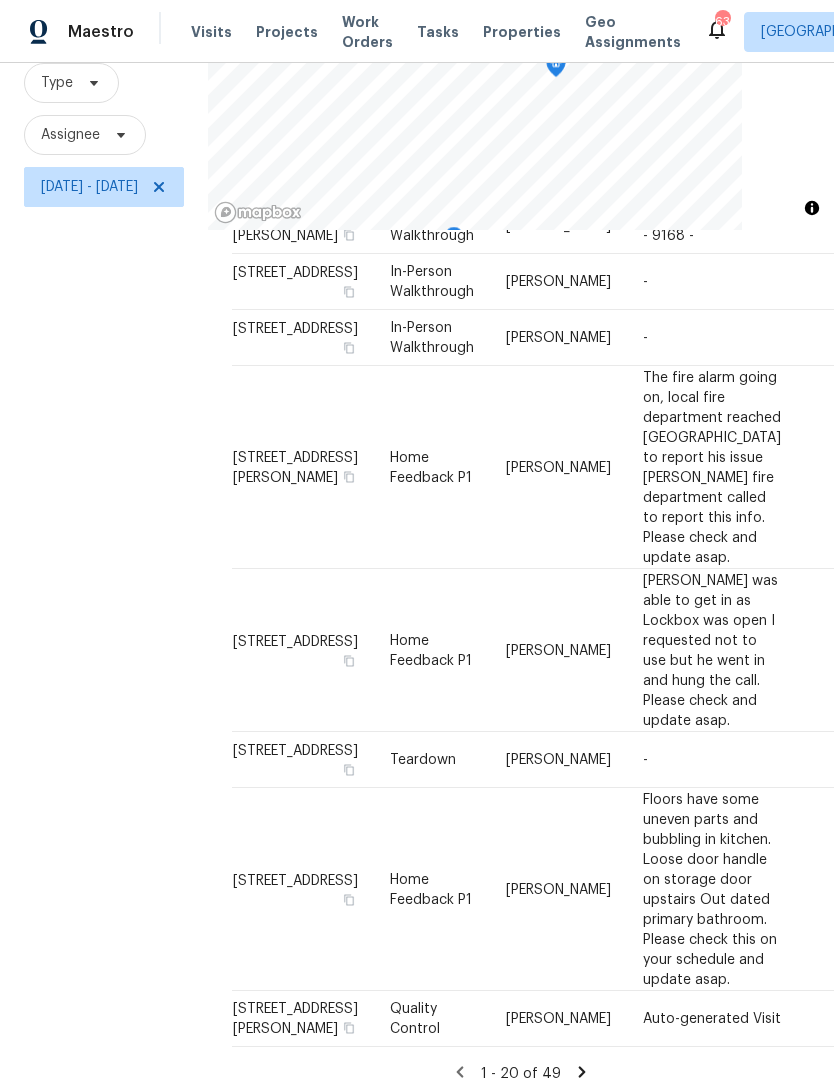 click 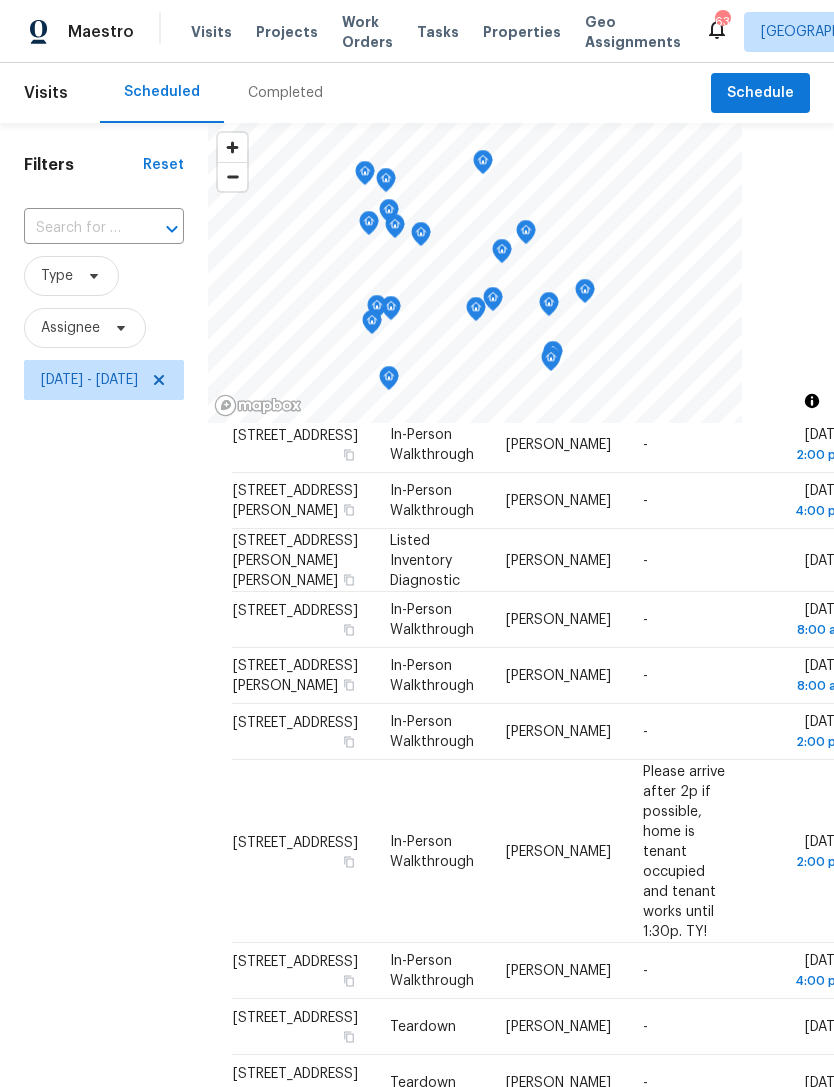 scroll, scrollTop: 606, scrollLeft: 0, axis: vertical 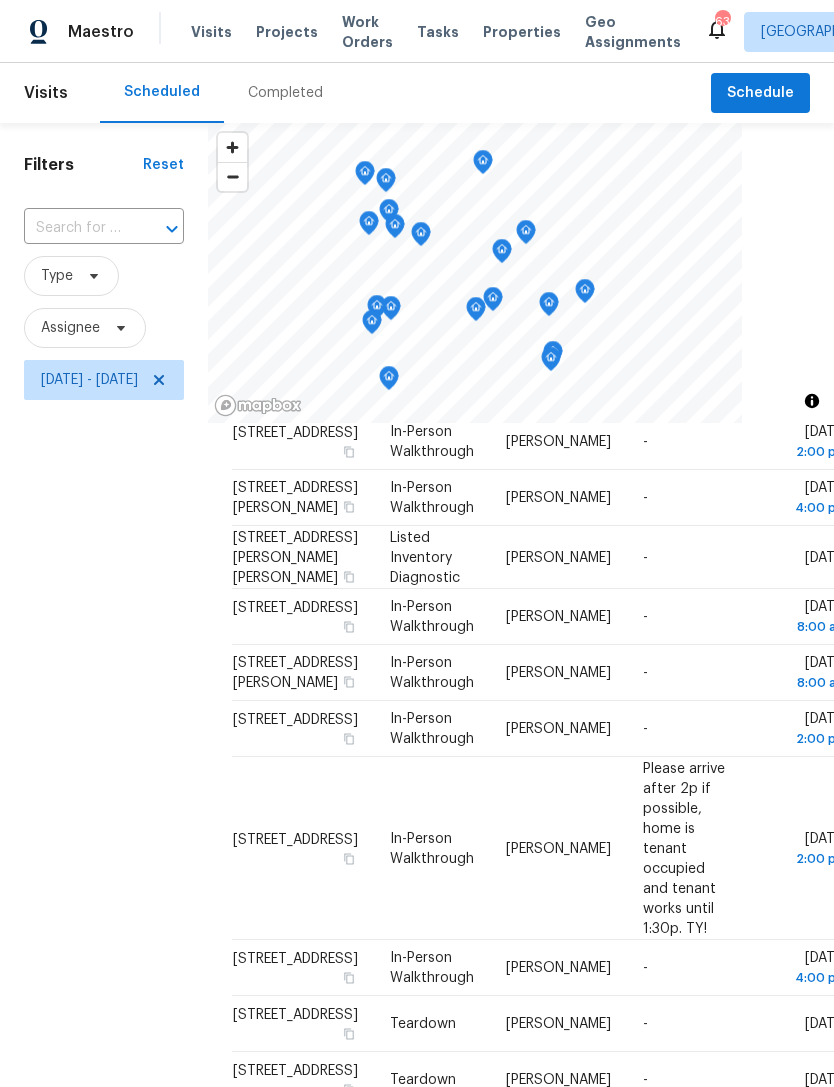 click on "Filters Reset ​ Type Assignee Tue, Jul 22 - Fri, Jul 25" at bounding box center (104, 708) 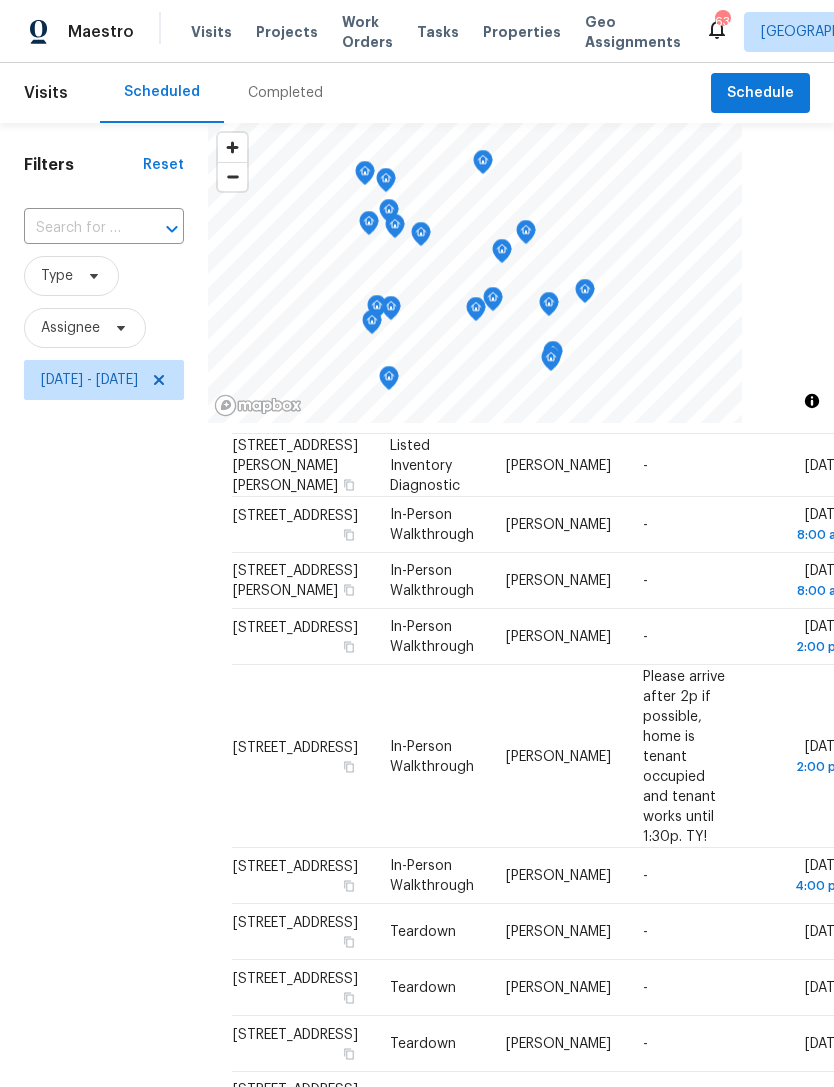 scroll, scrollTop: 1065, scrollLeft: 0, axis: vertical 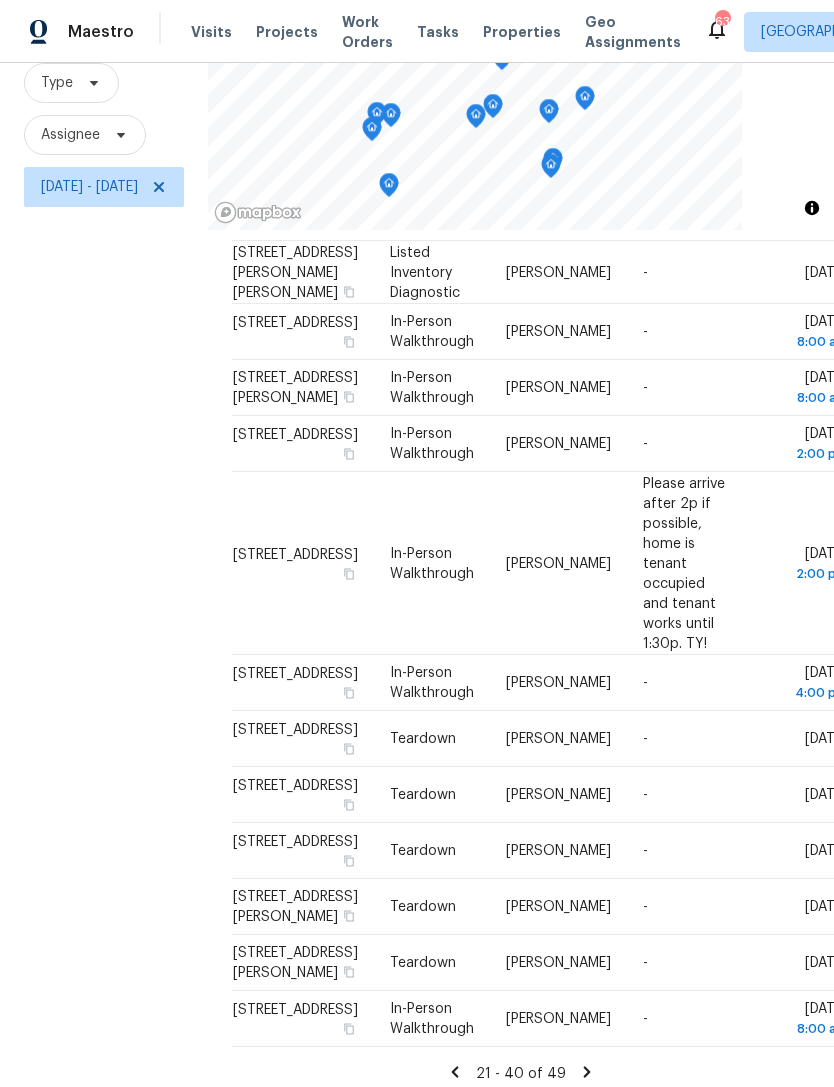 click 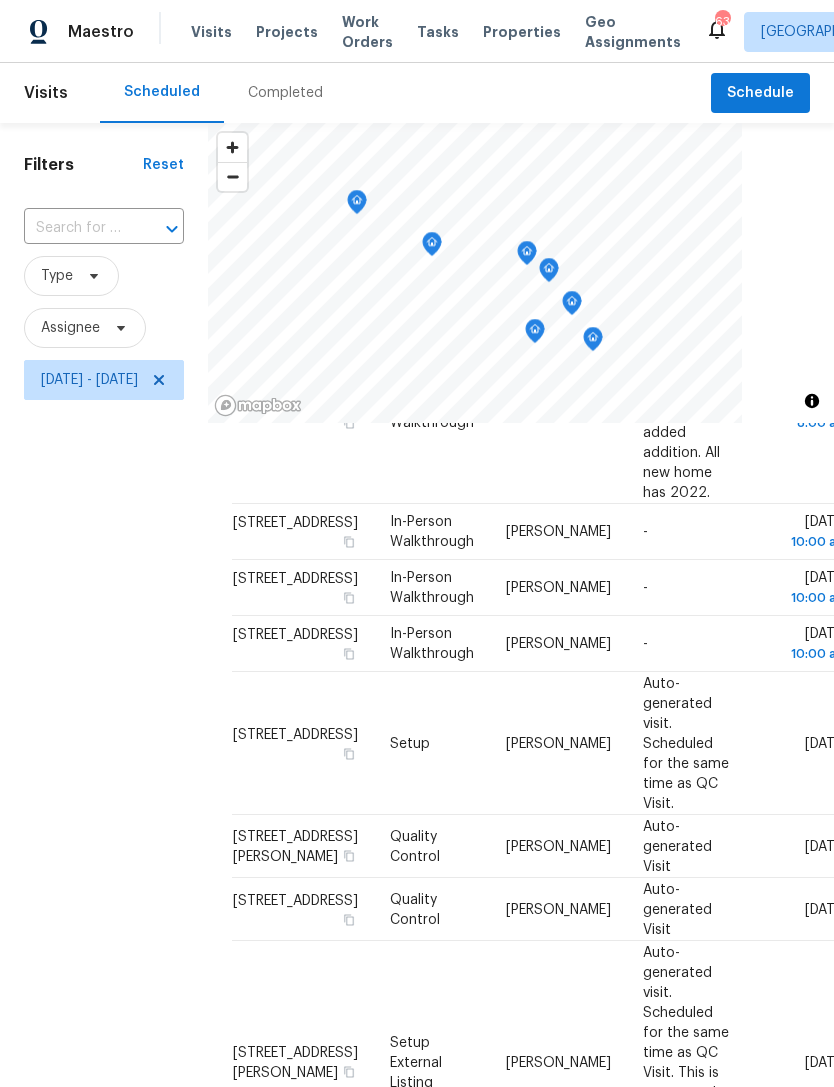 scroll, scrollTop: 382, scrollLeft: 0, axis: vertical 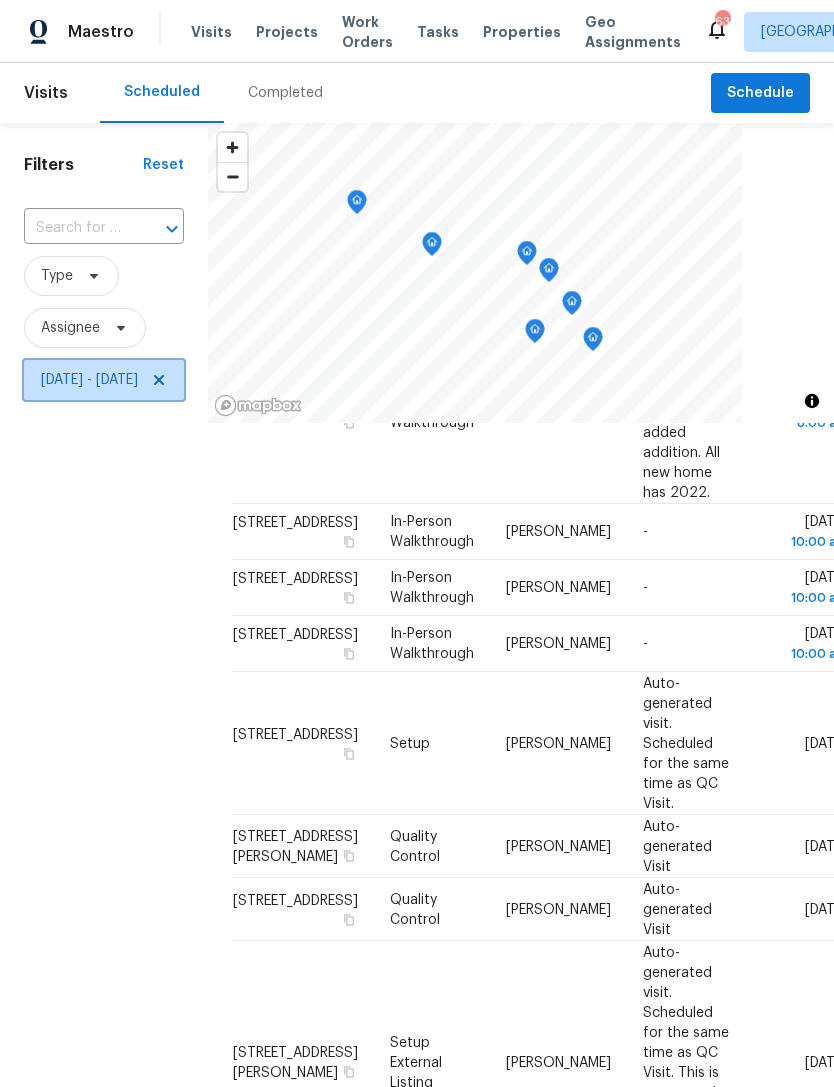 click 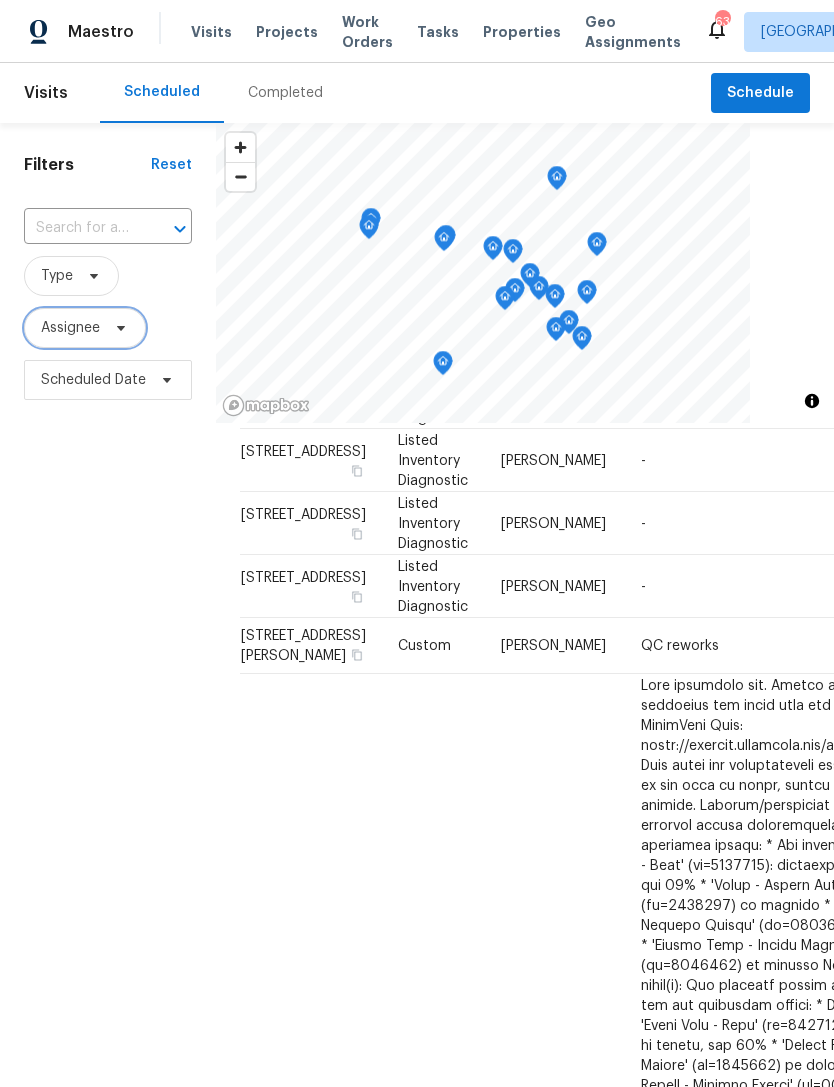 click on "Assignee" at bounding box center (70, 328) 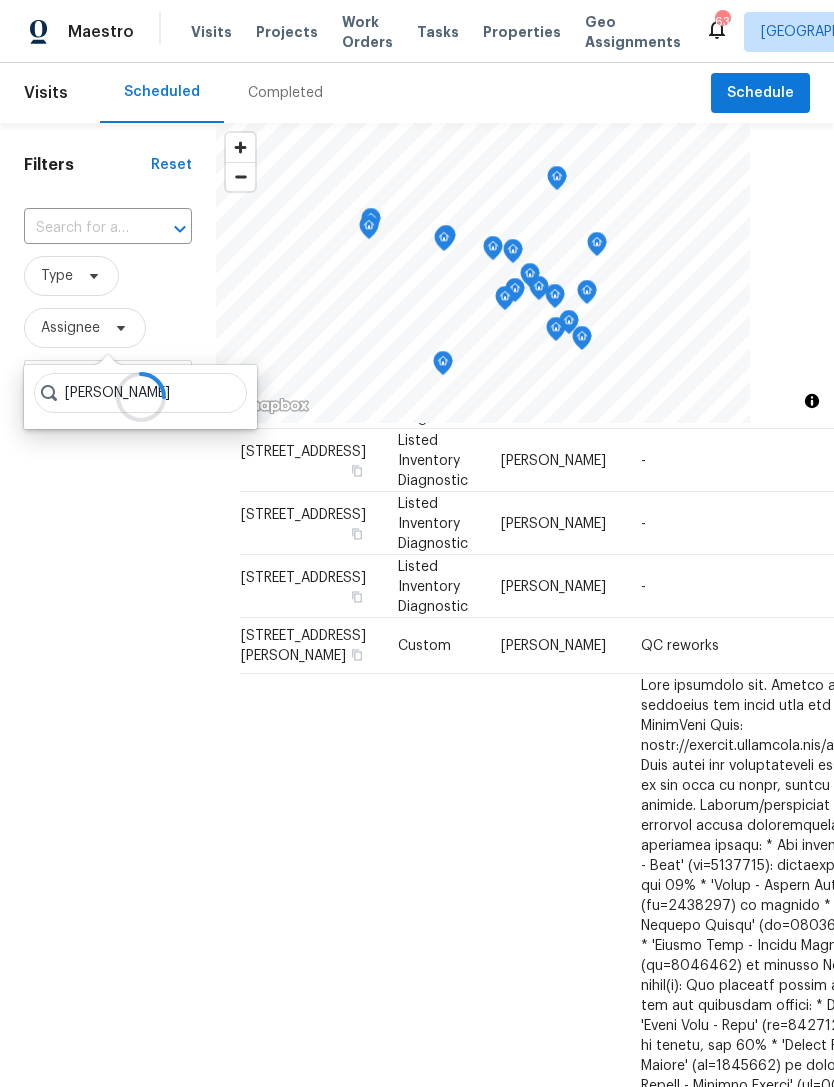 type on "Preston sexton" 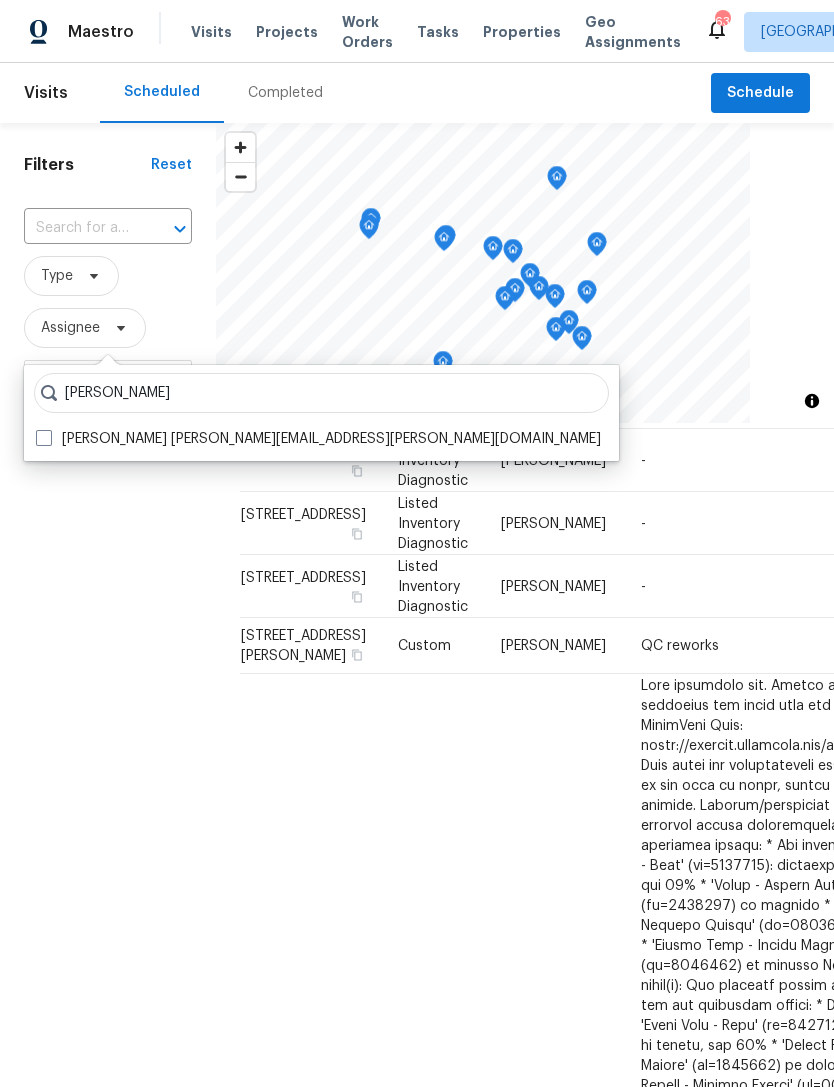 click on "Preston Sexton
preston.sexton@opendoor.com" at bounding box center (318, 439) 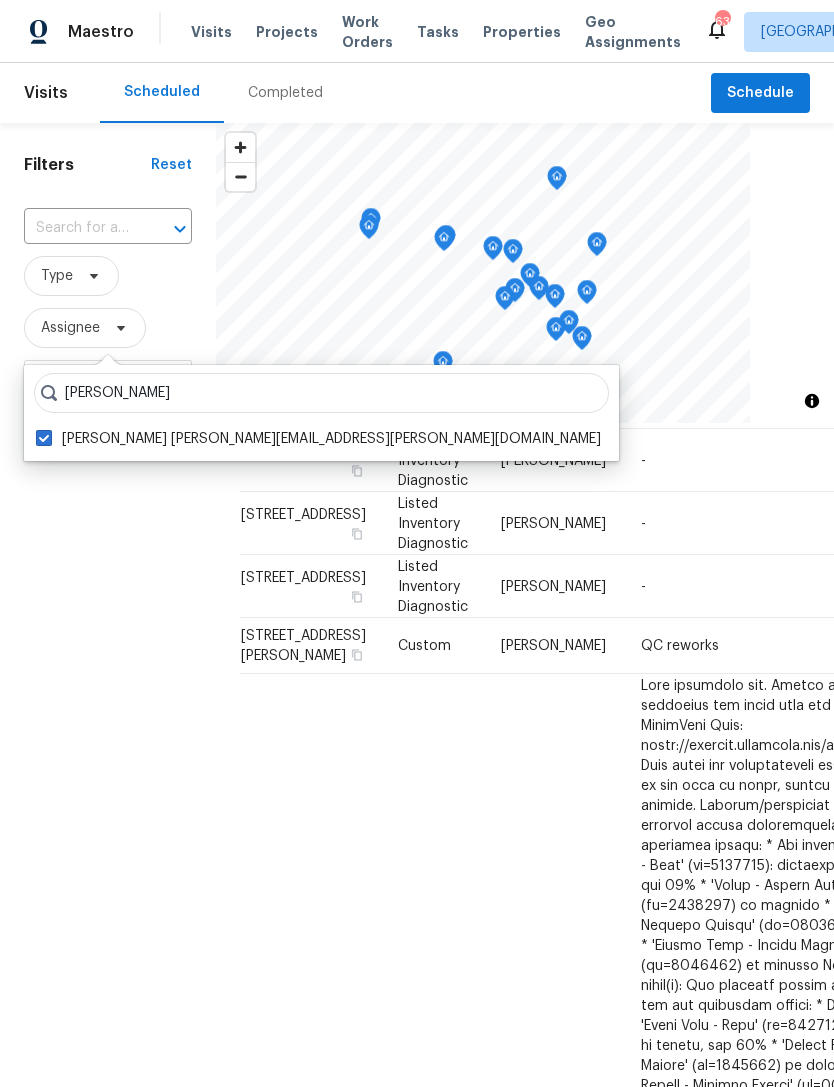 checkbox on "true" 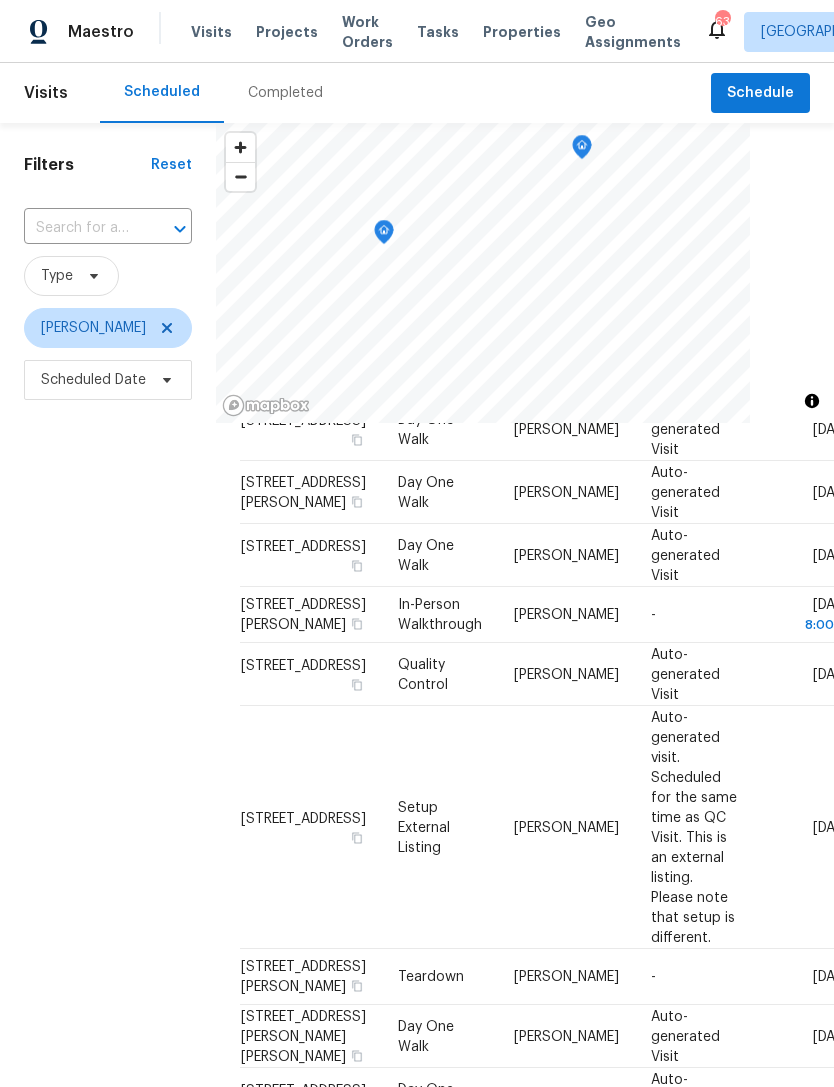 scroll, scrollTop: 272, scrollLeft: 0, axis: vertical 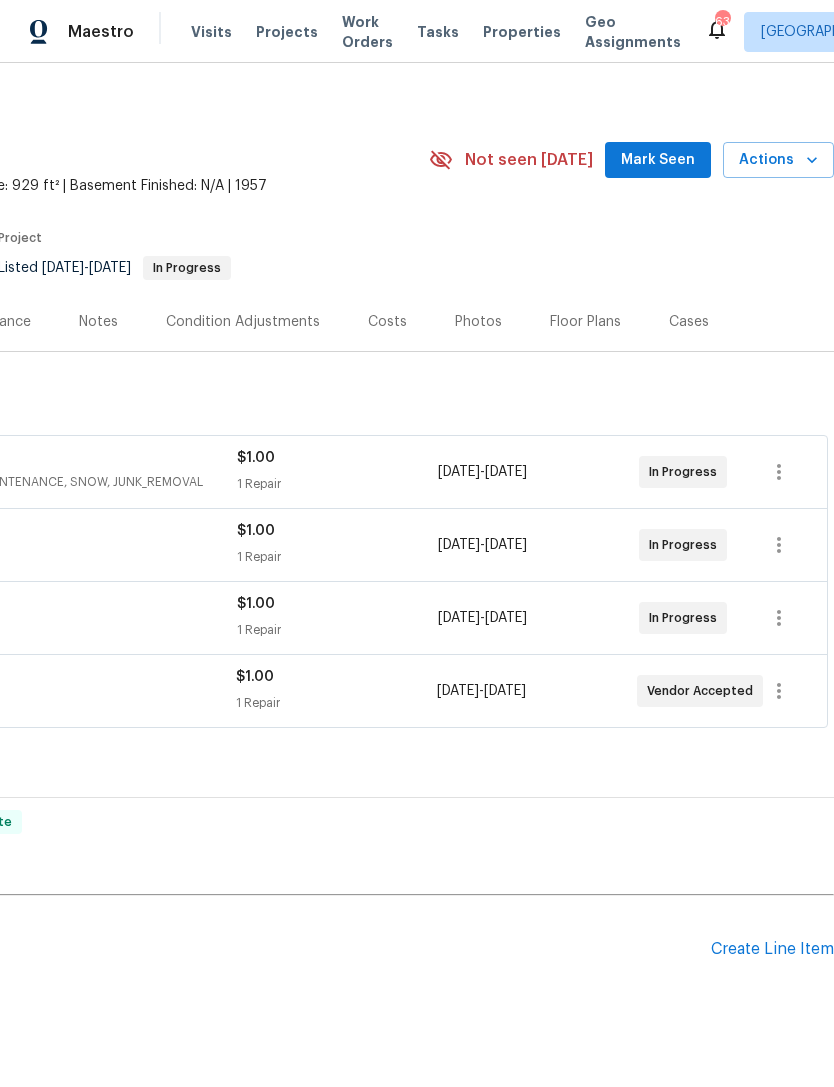 click on "Mark Seen" at bounding box center [658, 160] 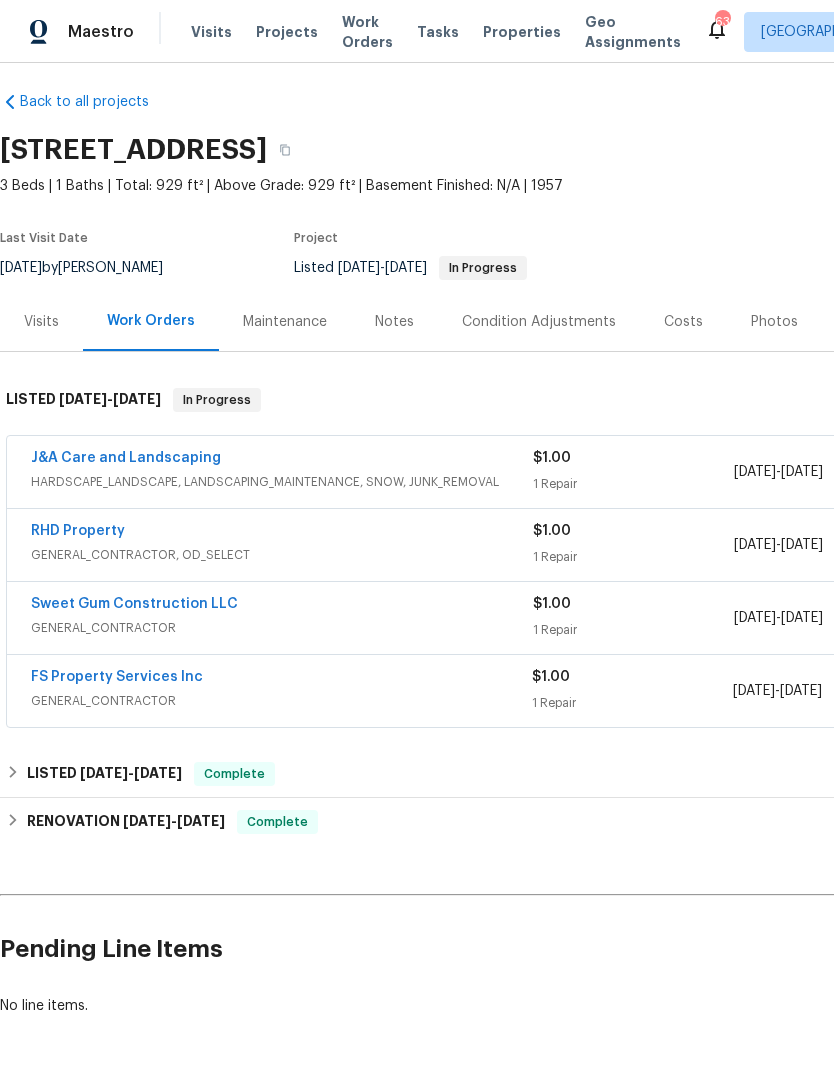 scroll, scrollTop: 11, scrollLeft: 0, axis: vertical 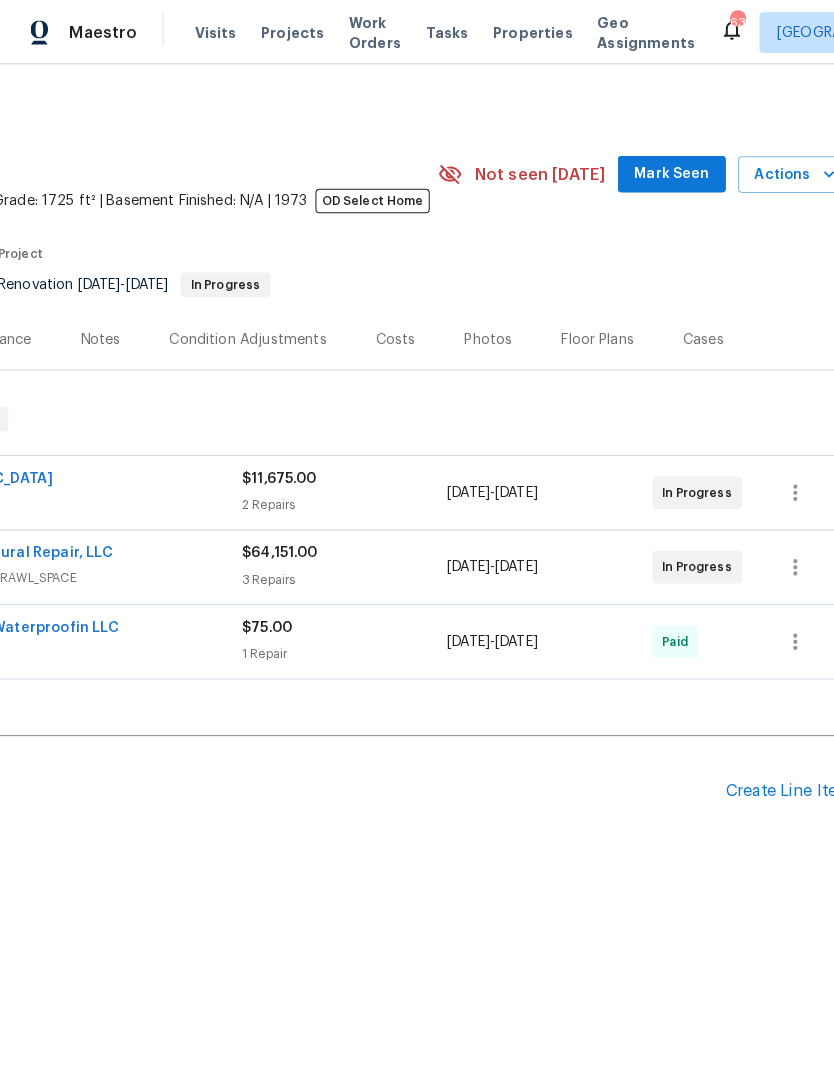 click on "Mark Seen" at bounding box center (658, 171) 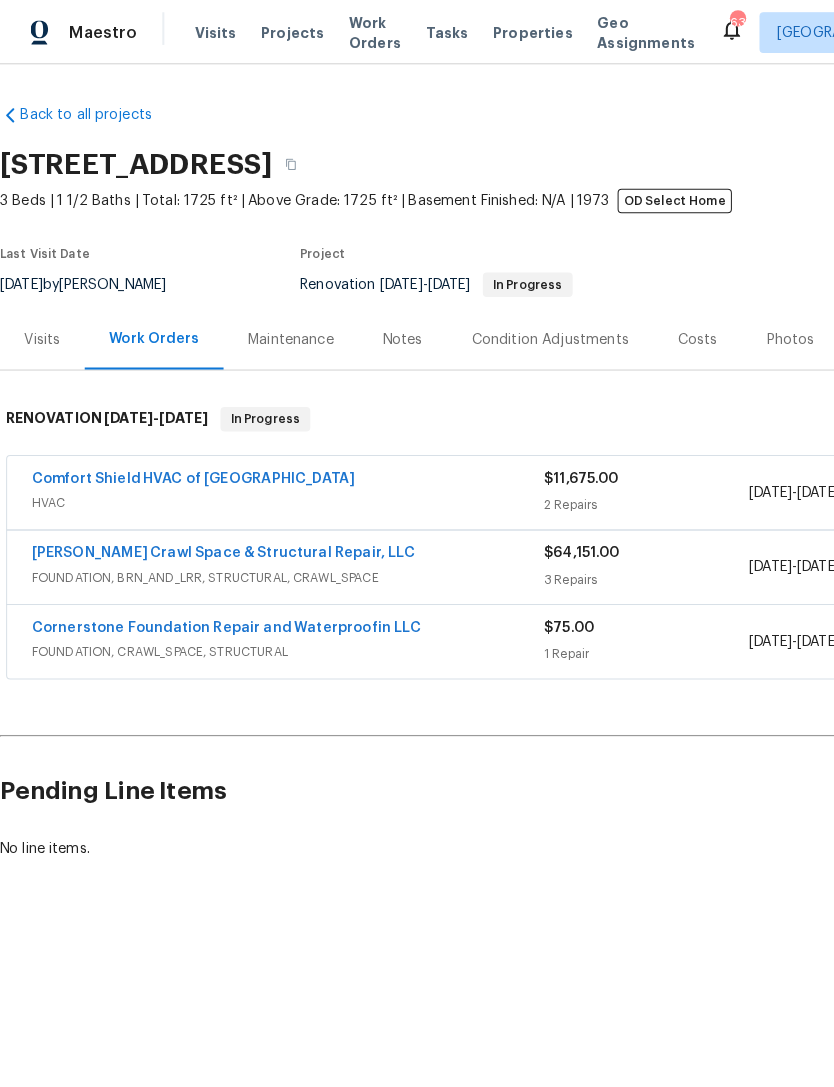 scroll, scrollTop: 0, scrollLeft: 0, axis: both 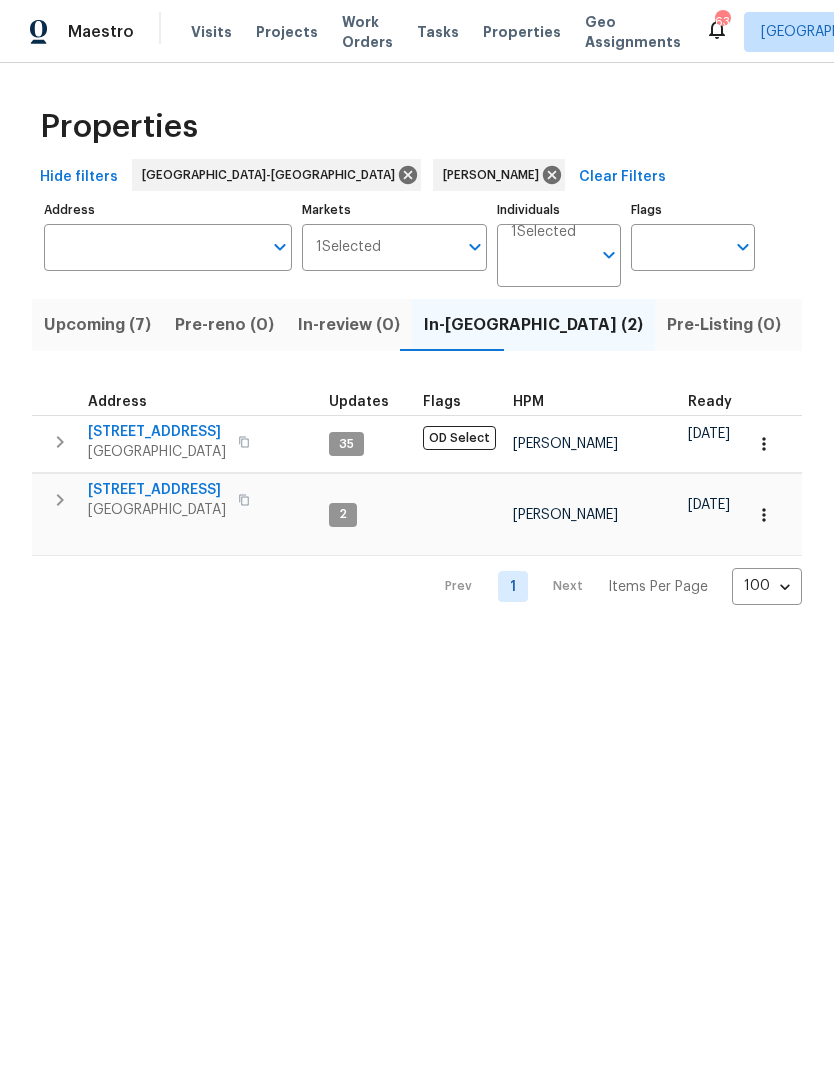 click on "Upcoming (7)" at bounding box center [97, 325] 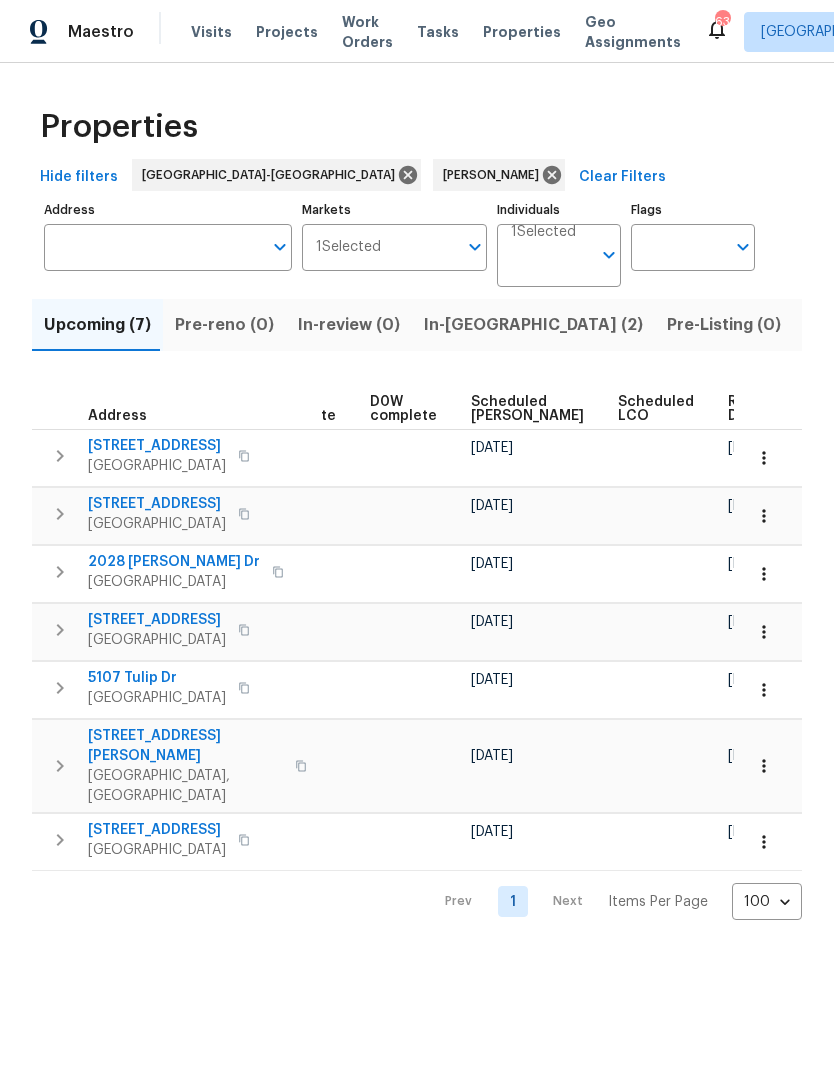 scroll, scrollTop: 0, scrollLeft: 503, axis: horizontal 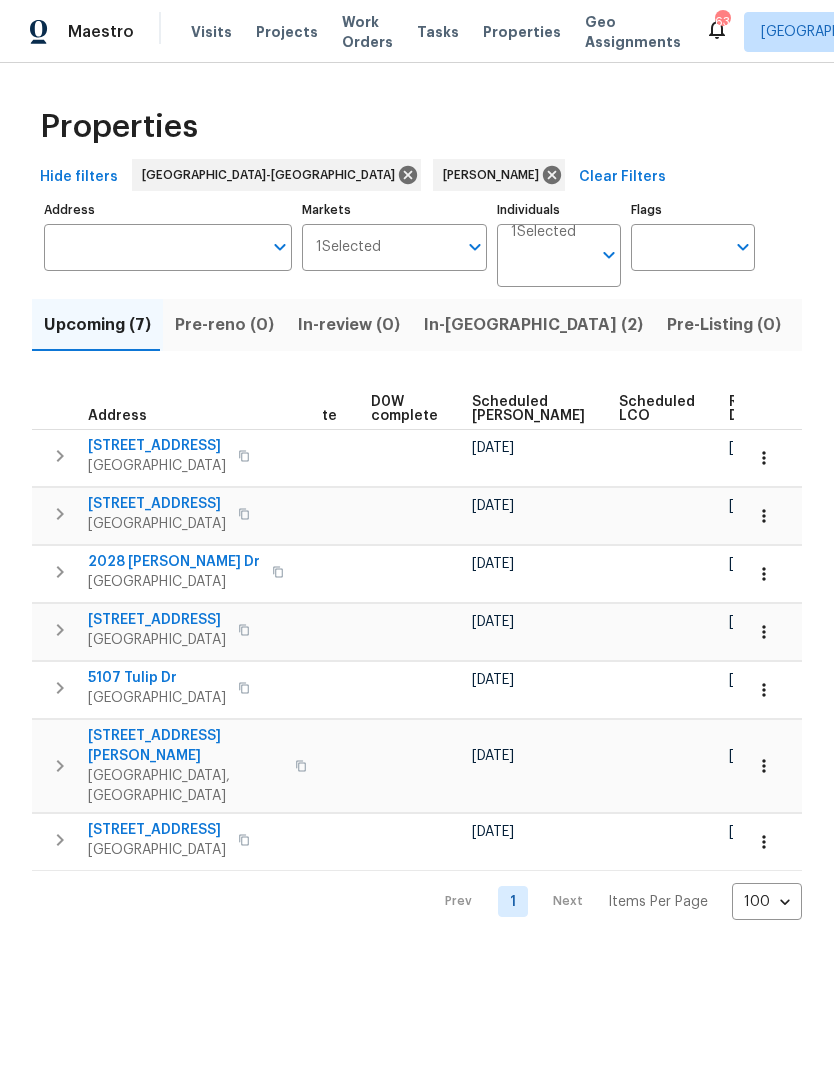 click on "Scheduled [PERSON_NAME]" at bounding box center [537, 402] 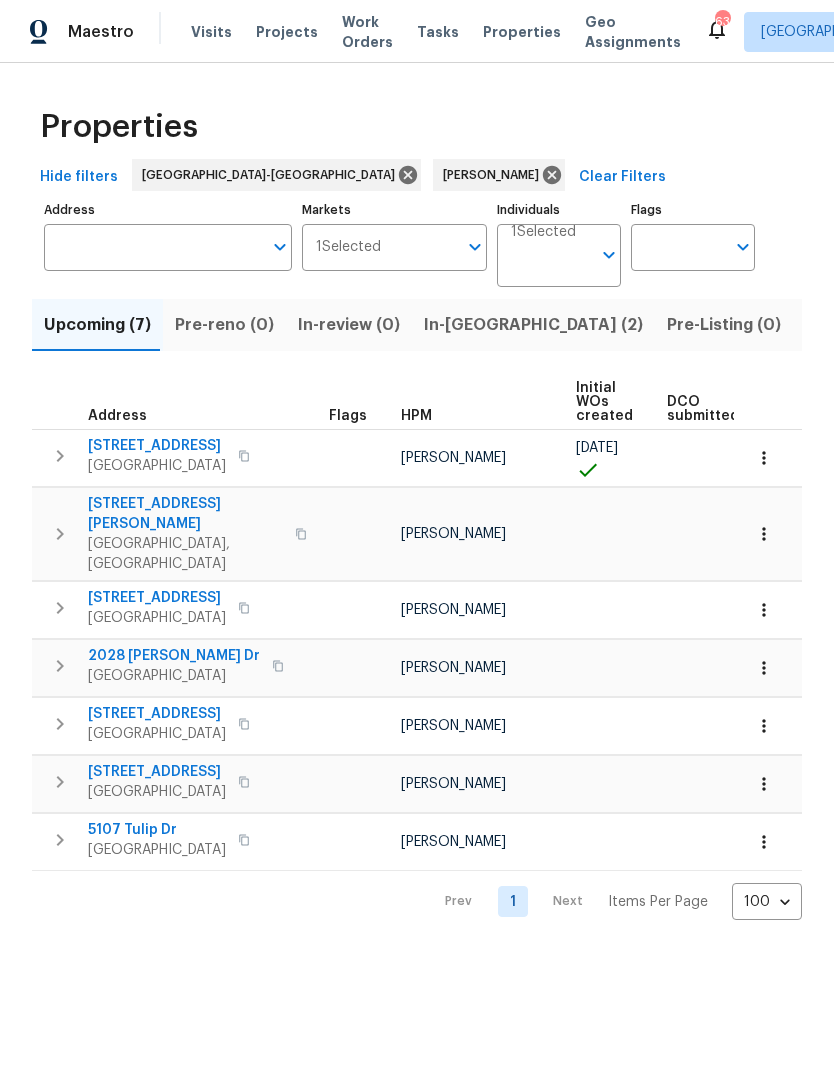 scroll, scrollTop: 0, scrollLeft: 0, axis: both 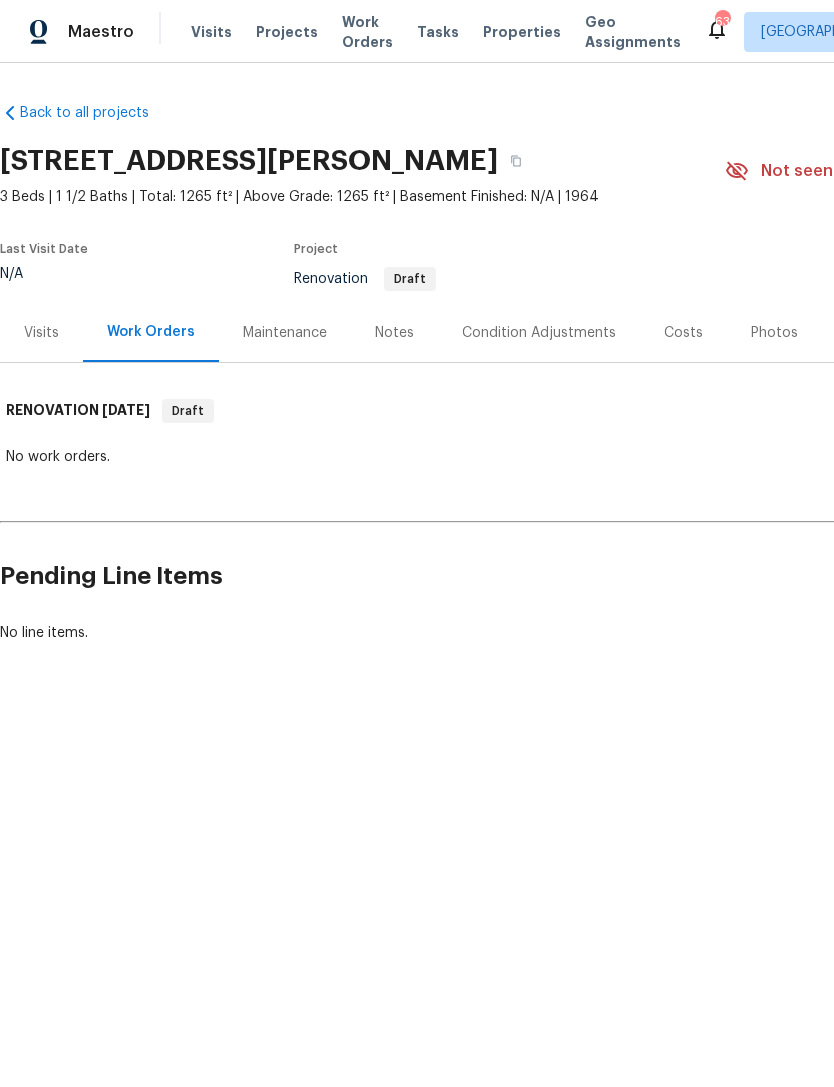 click on "Visits" at bounding box center [41, 332] 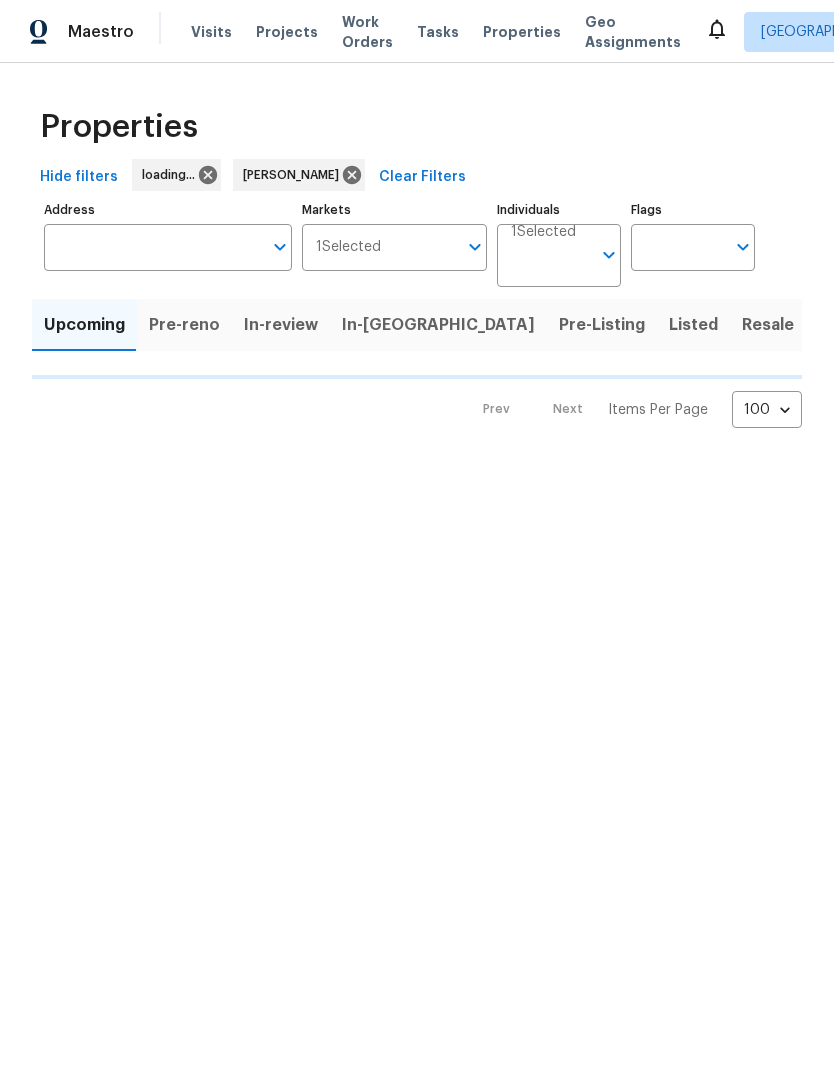 scroll, scrollTop: 0, scrollLeft: 0, axis: both 